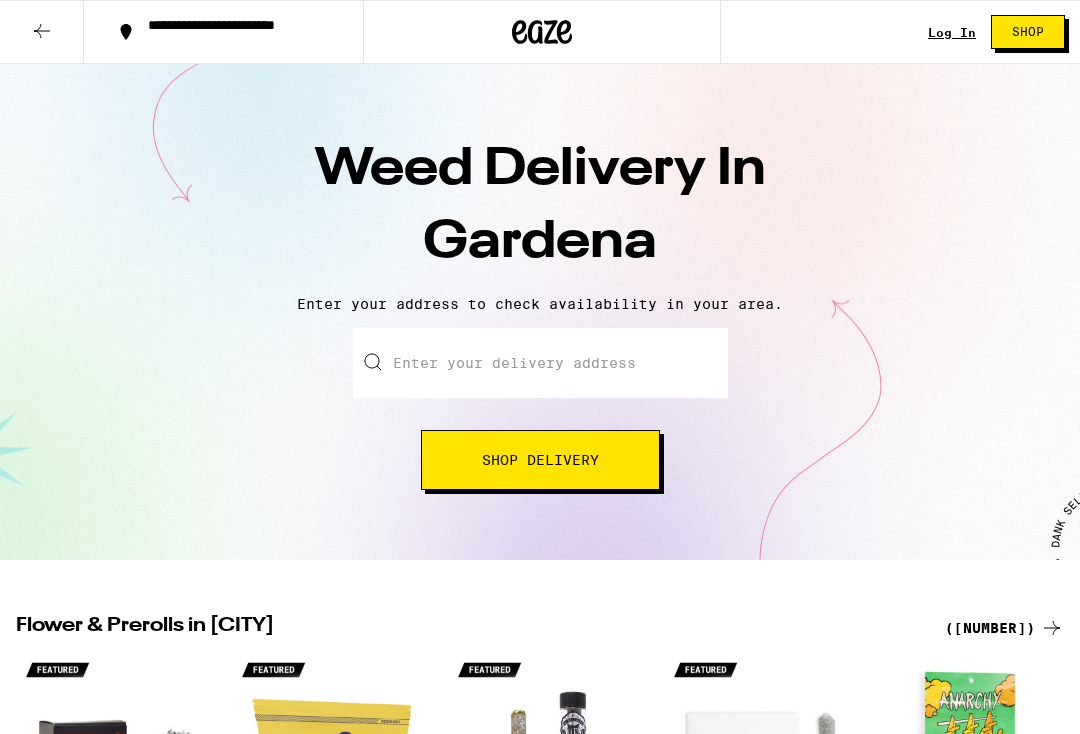 scroll, scrollTop: 0, scrollLeft: 0, axis: both 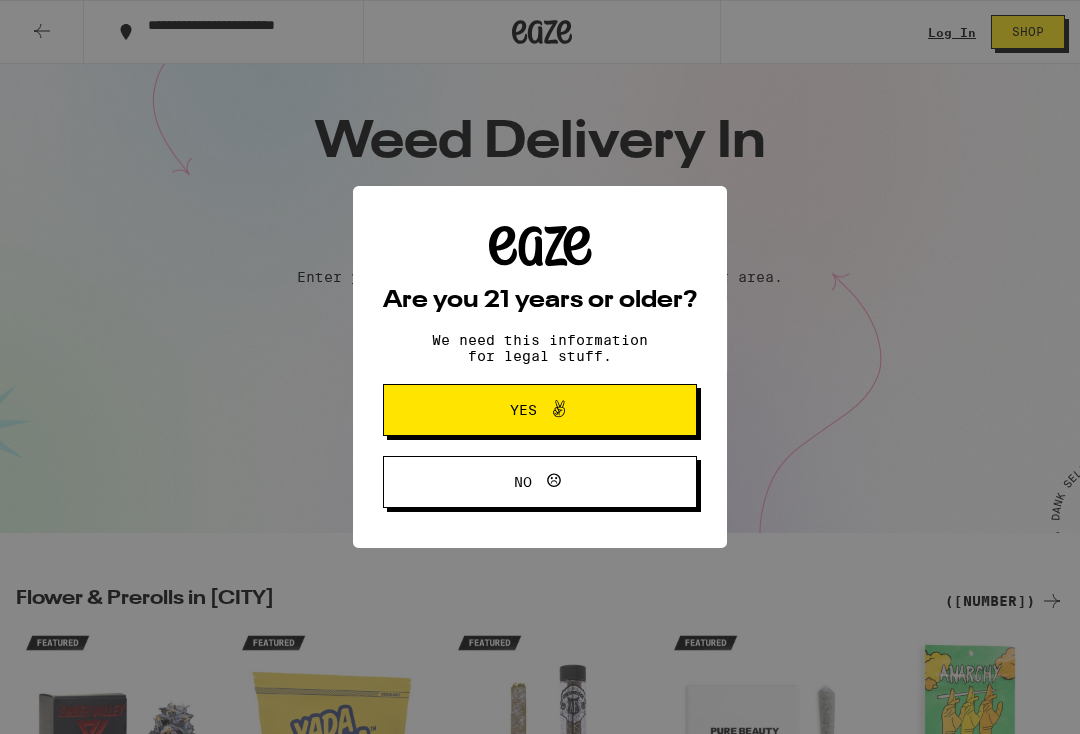 click on "Yes" at bounding box center (540, 410) 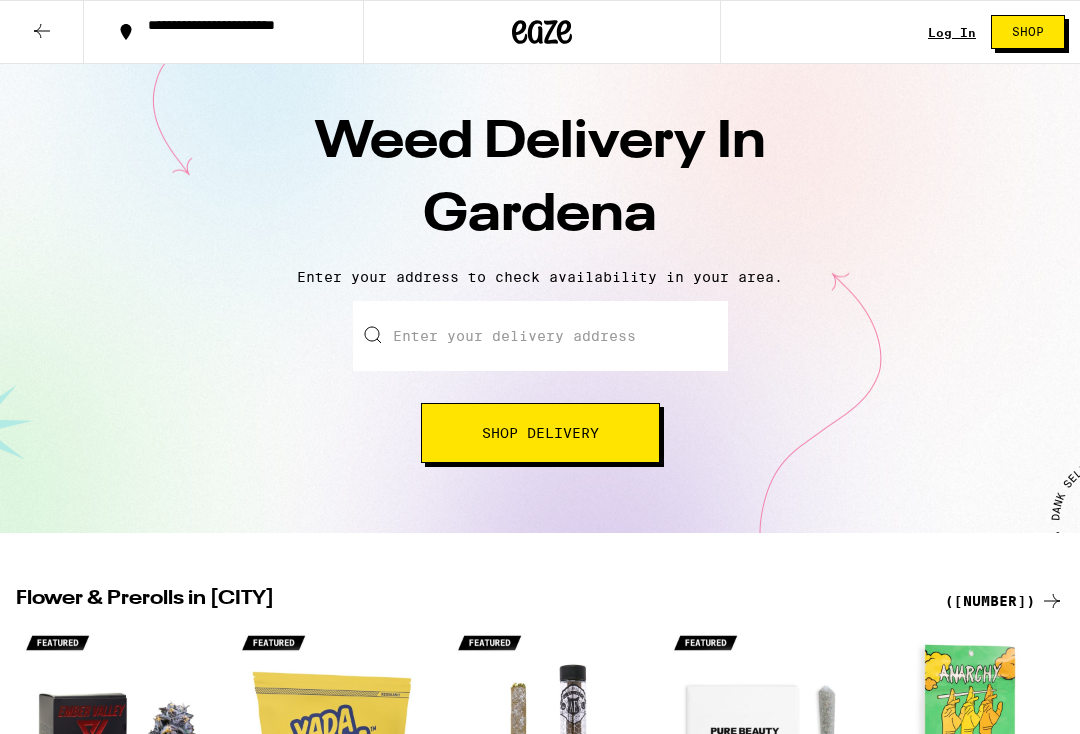 click on "Enter your delivery address" at bounding box center [540, 336] 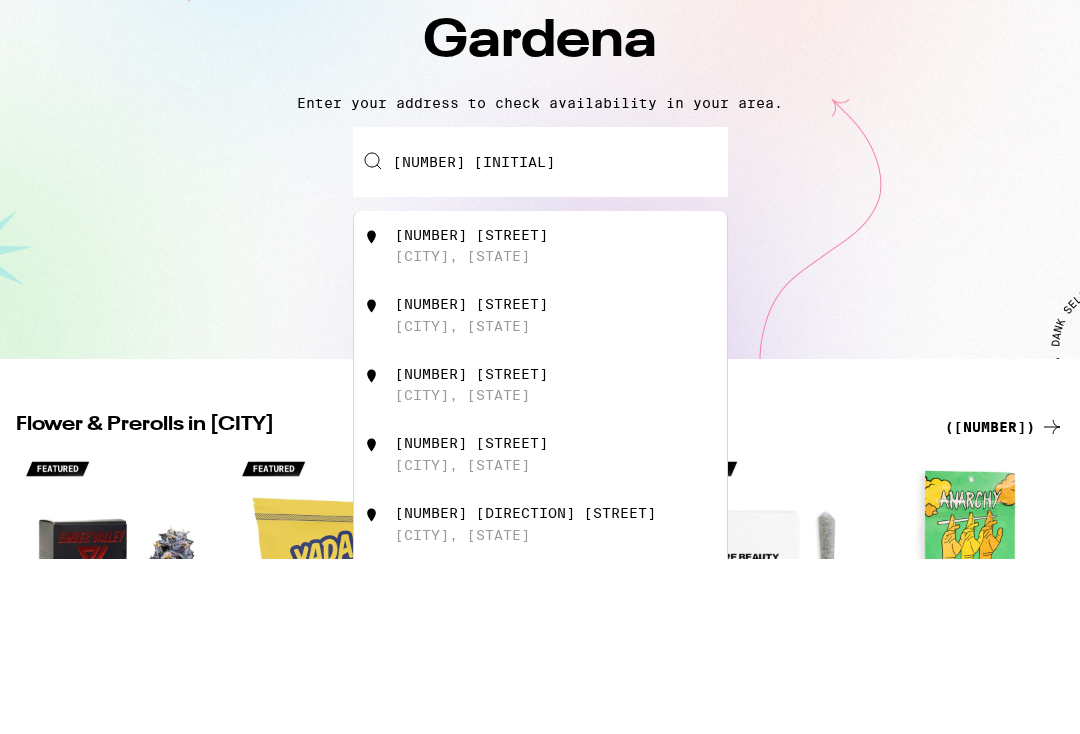 click on "[NUMBER] [STREET]" at bounding box center (471, 410) 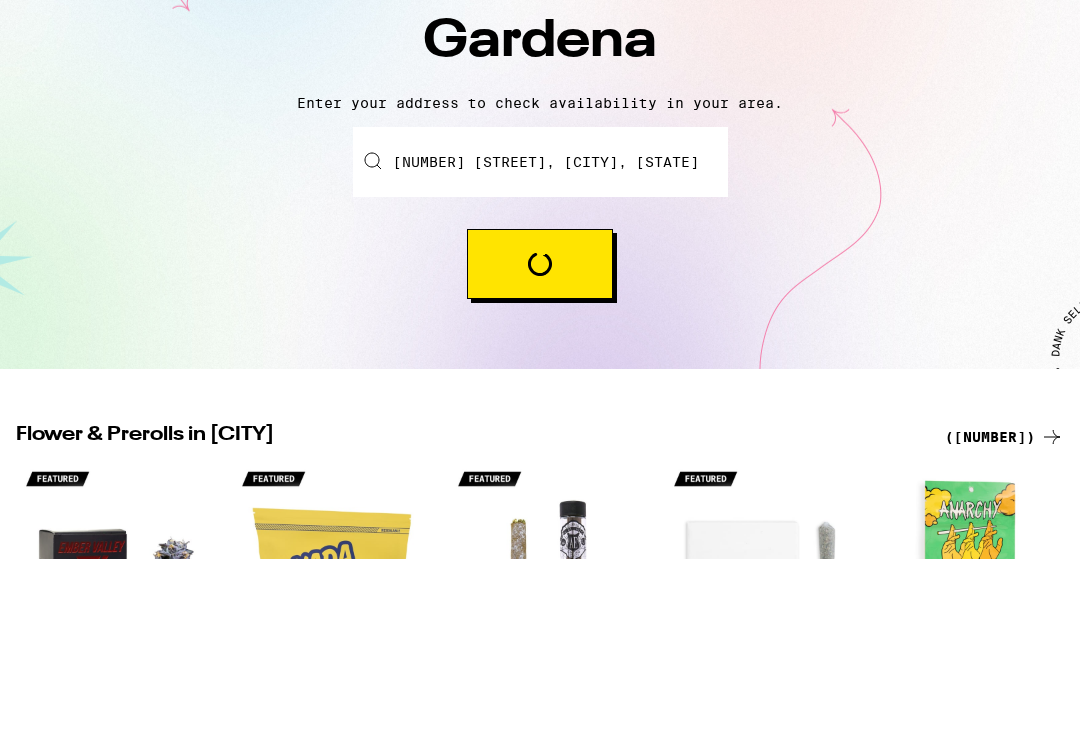 scroll, scrollTop: 202, scrollLeft: 0, axis: vertical 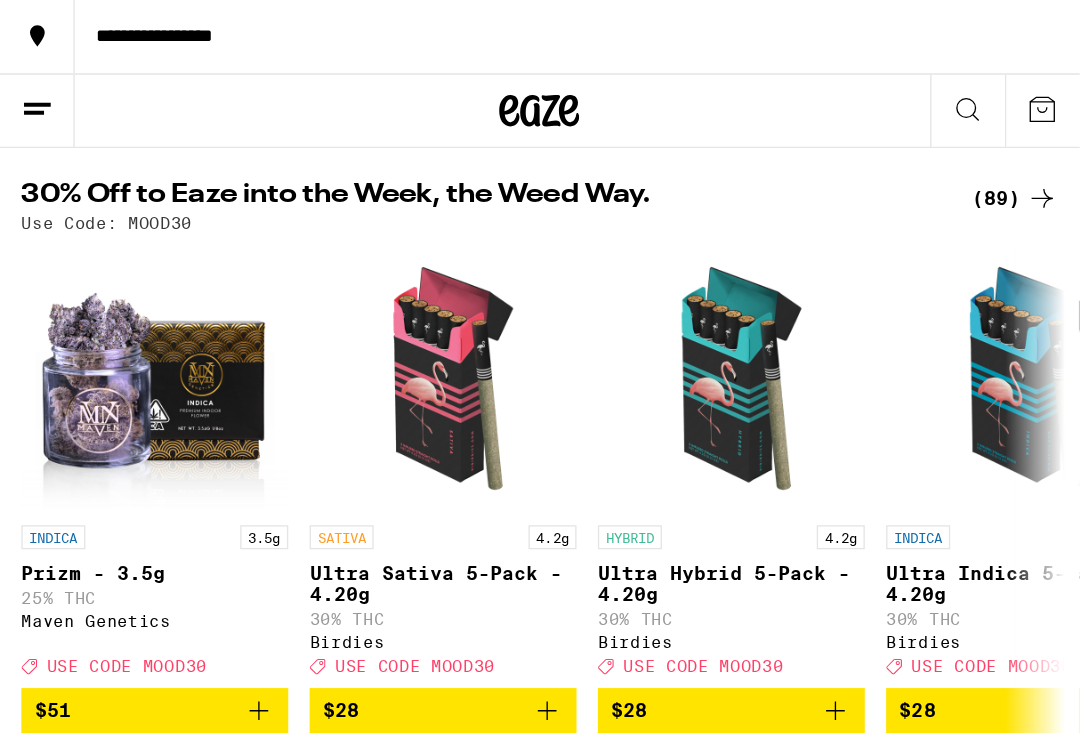 click 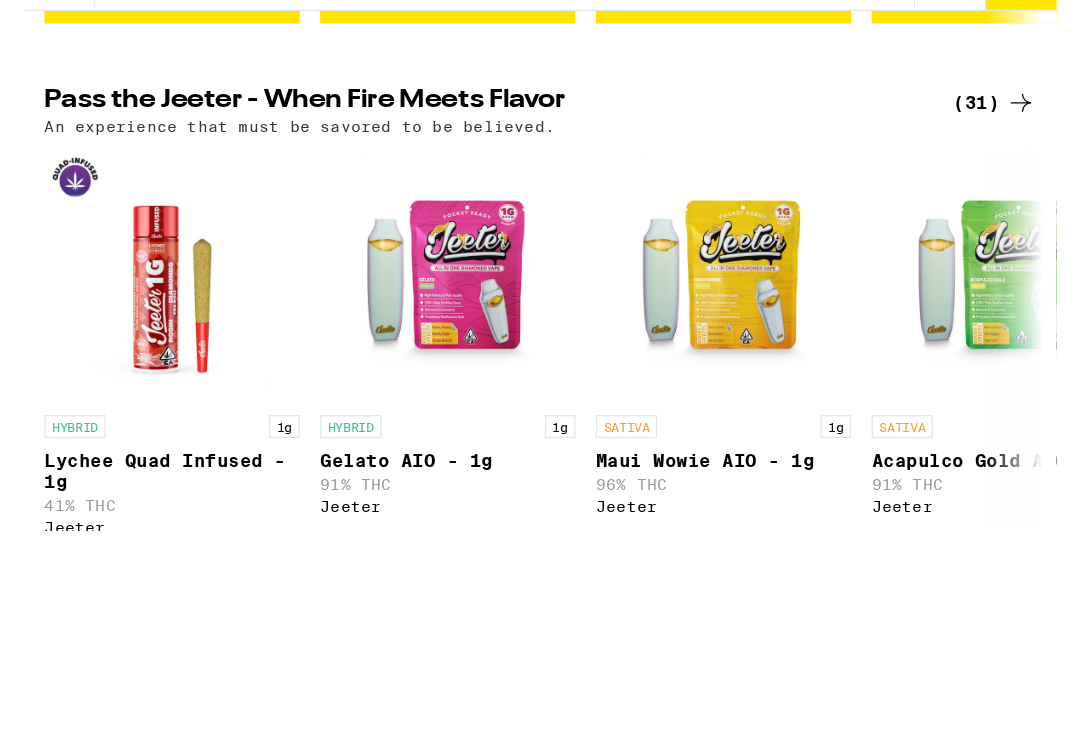 scroll, scrollTop: 3345, scrollLeft: 0, axis: vertical 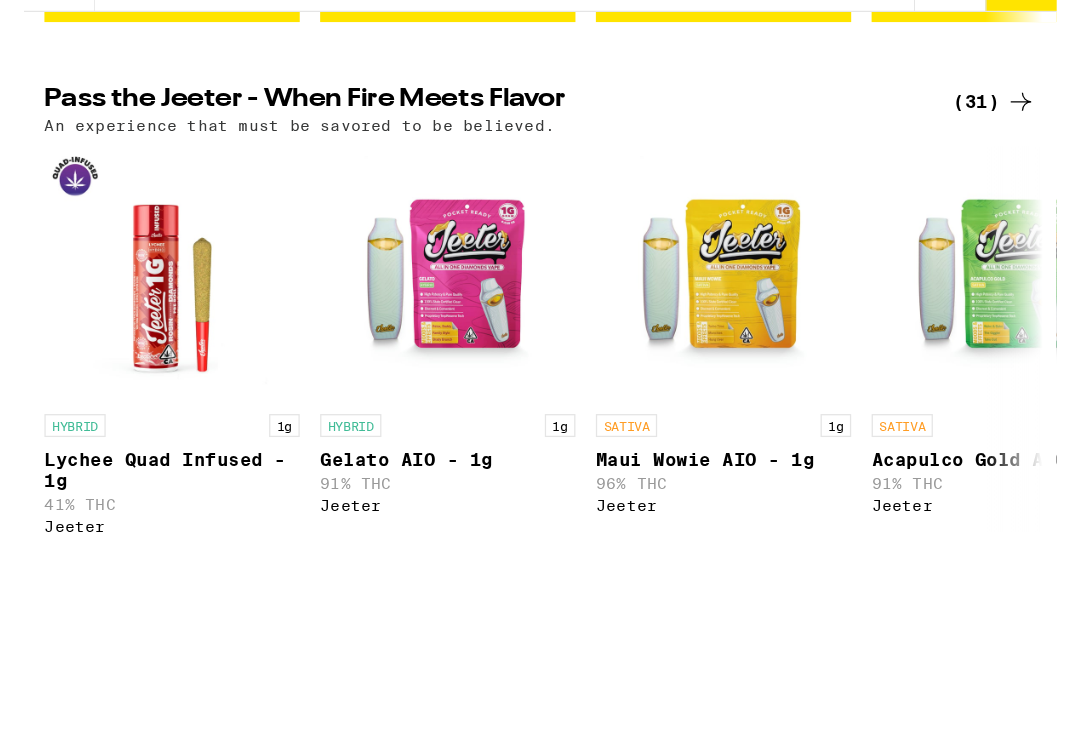 click 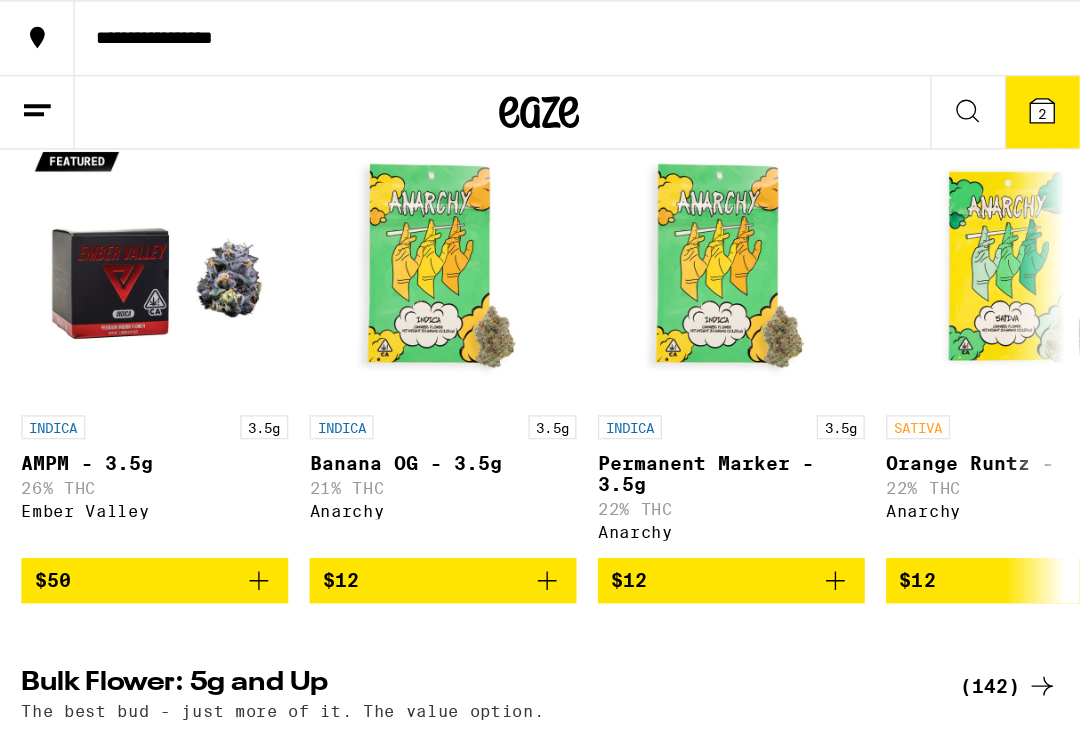 scroll, scrollTop: 0, scrollLeft: 0, axis: both 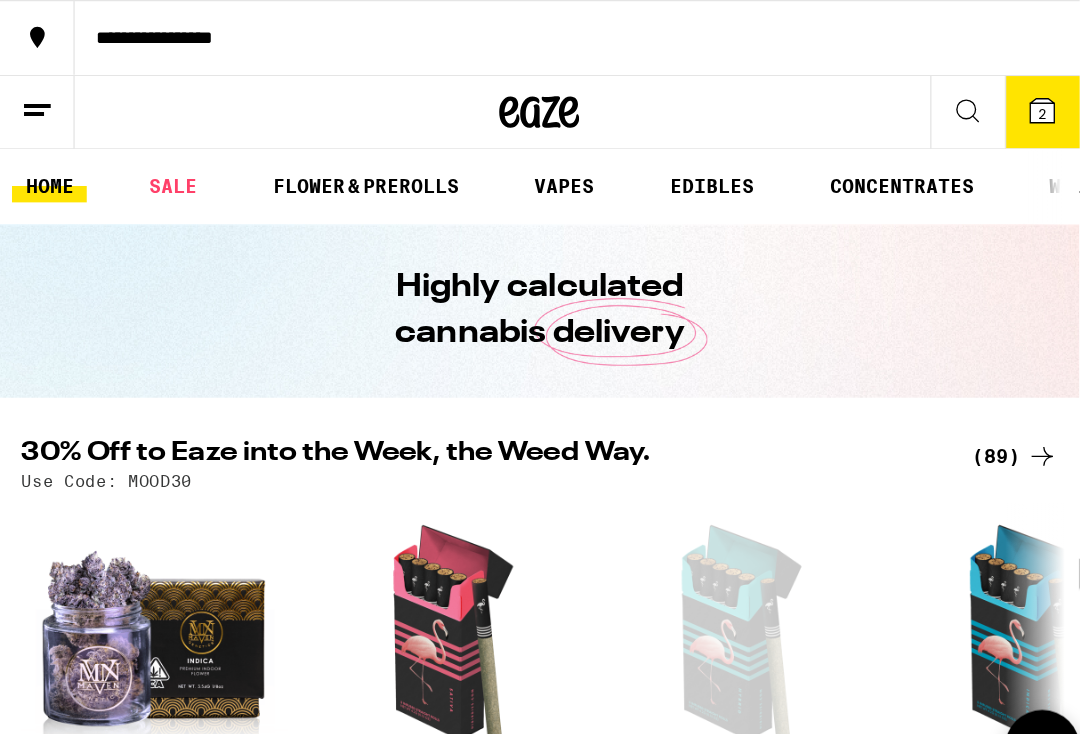 click on "Highly calculated cannabis delivery" at bounding box center (405, 233) 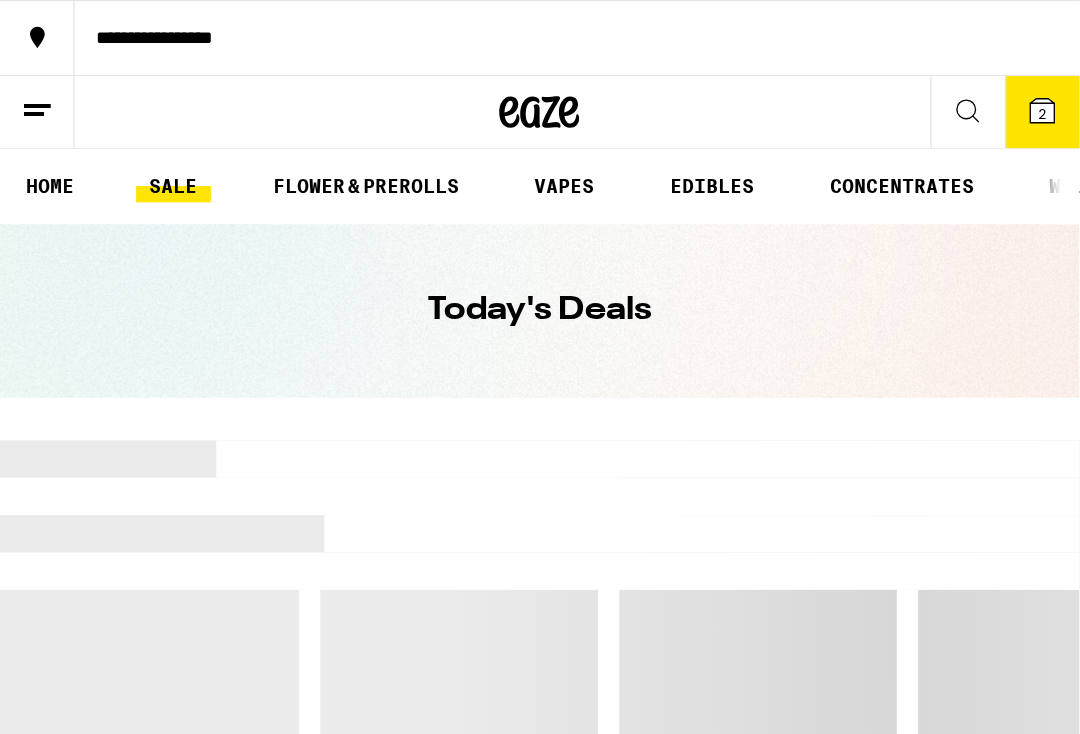 click on "SALE" at bounding box center [130, 140] 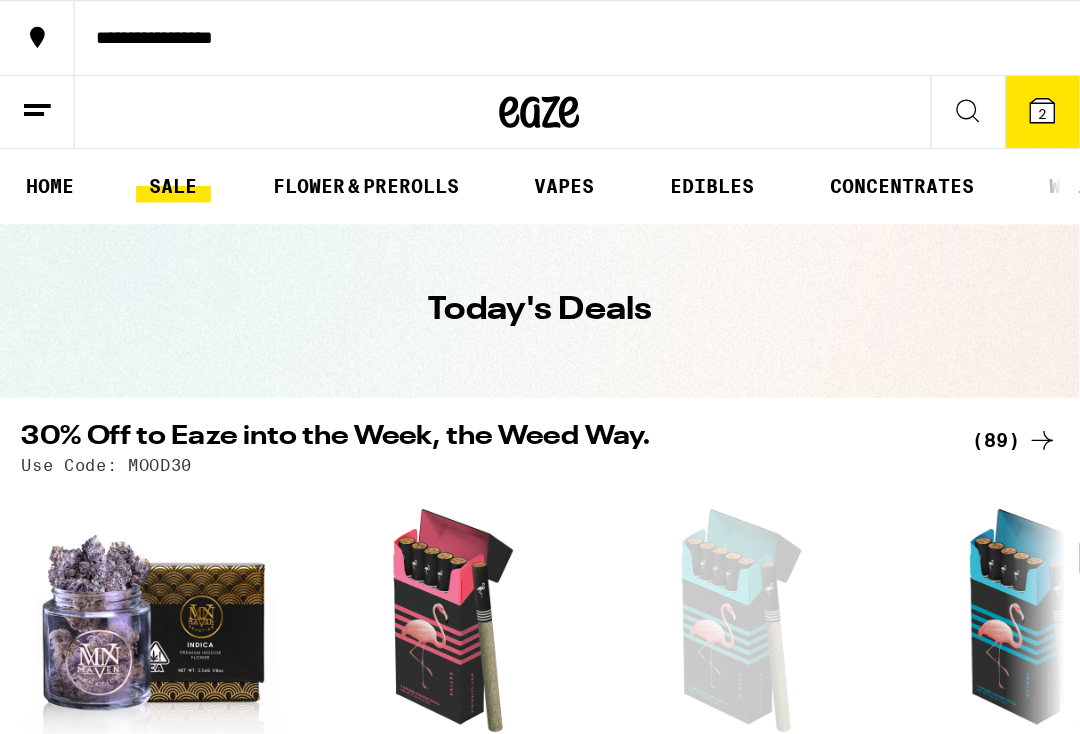 scroll, scrollTop: 0, scrollLeft: 0, axis: both 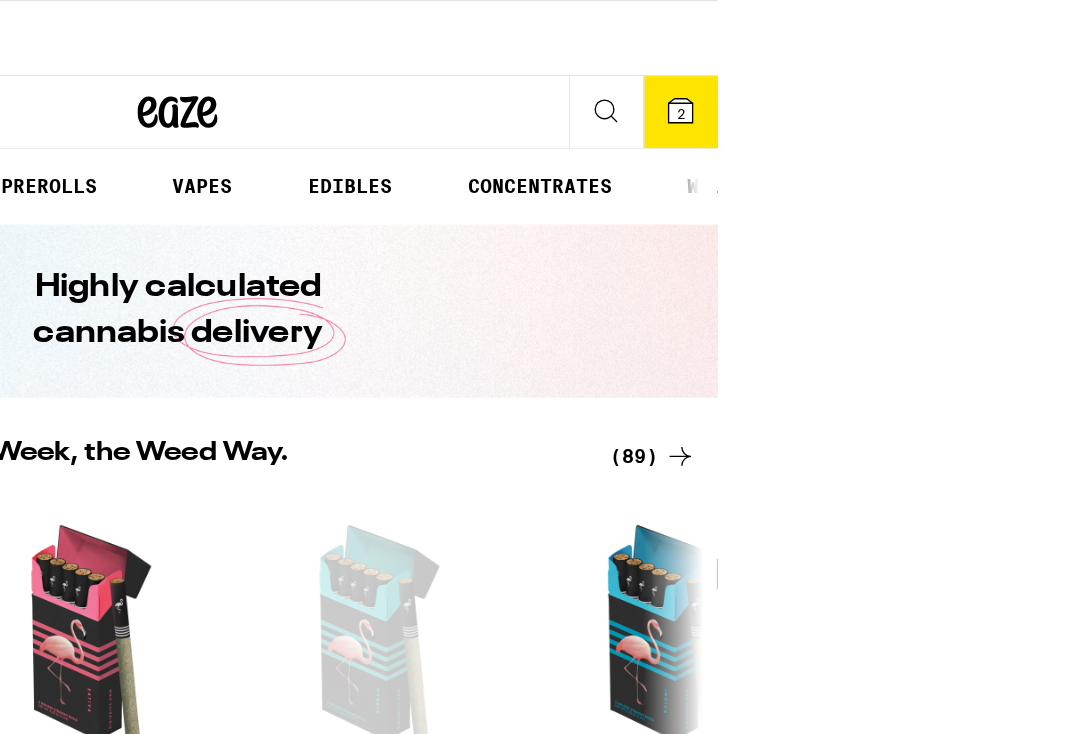 click 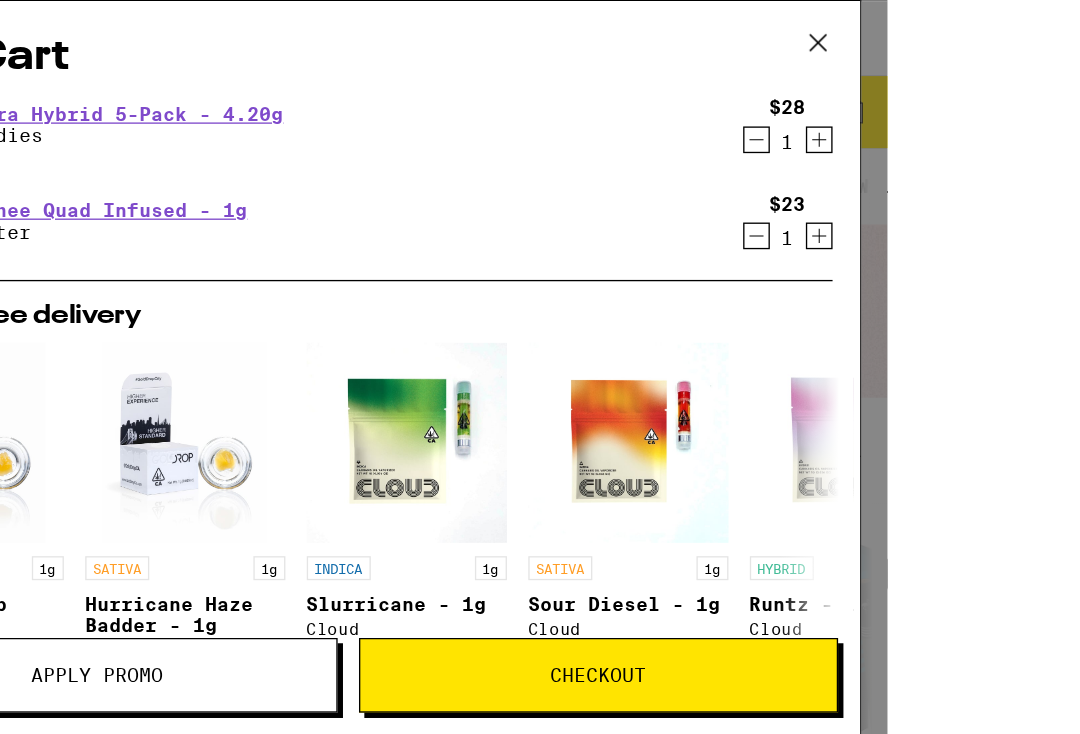 scroll, scrollTop: 0, scrollLeft: 0, axis: both 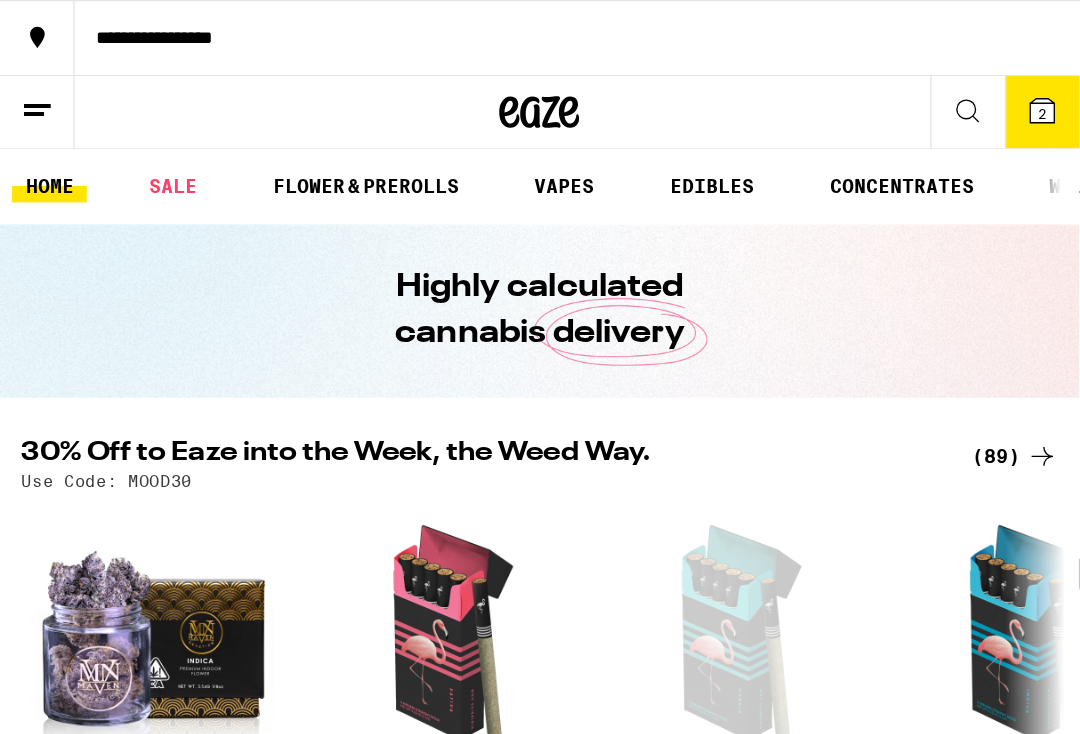 click at bounding box center [28, 84] 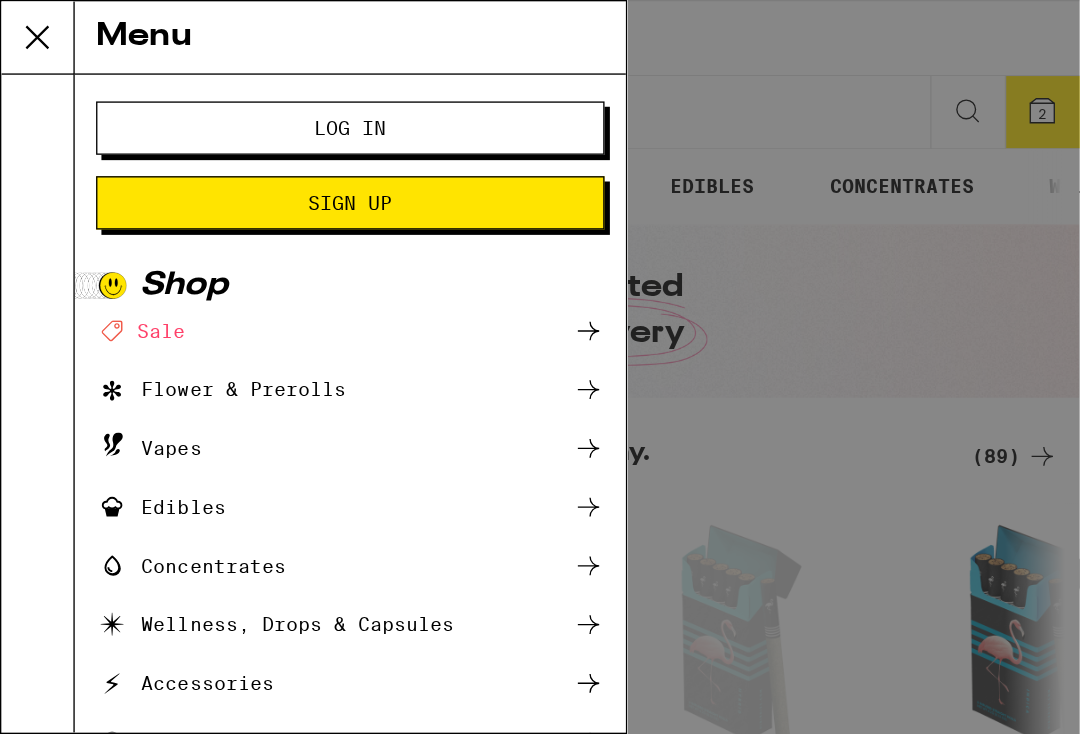scroll, scrollTop: 0, scrollLeft: 0, axis: both 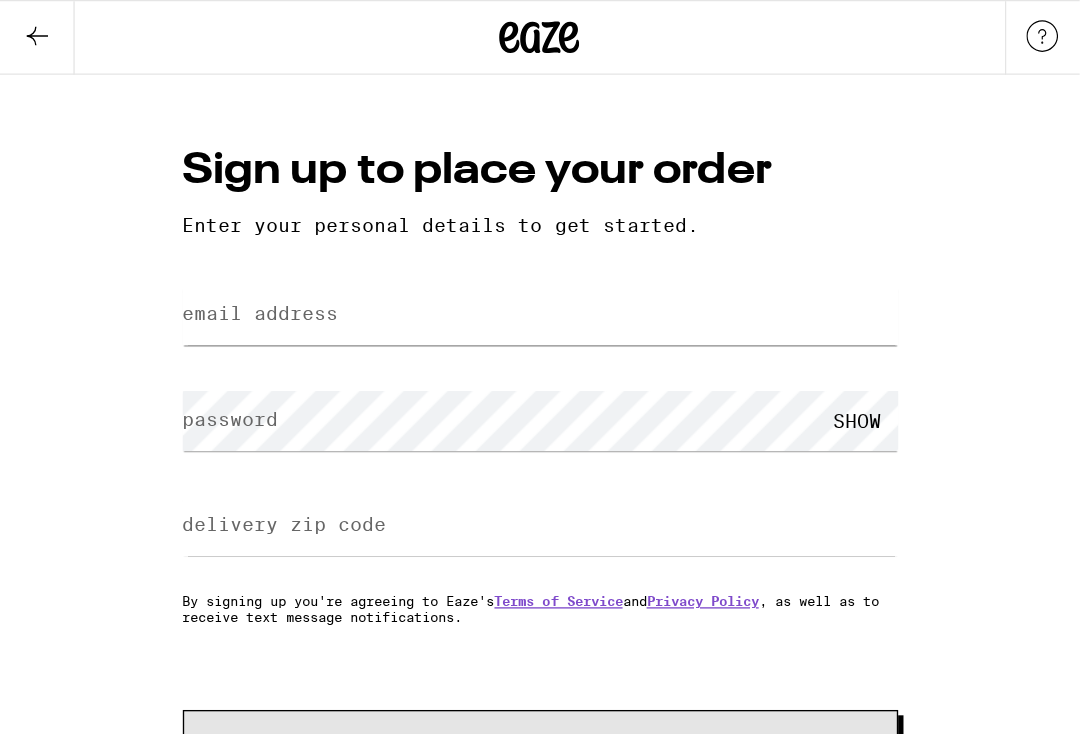 click on "email address" at bounding box center [405, 236] 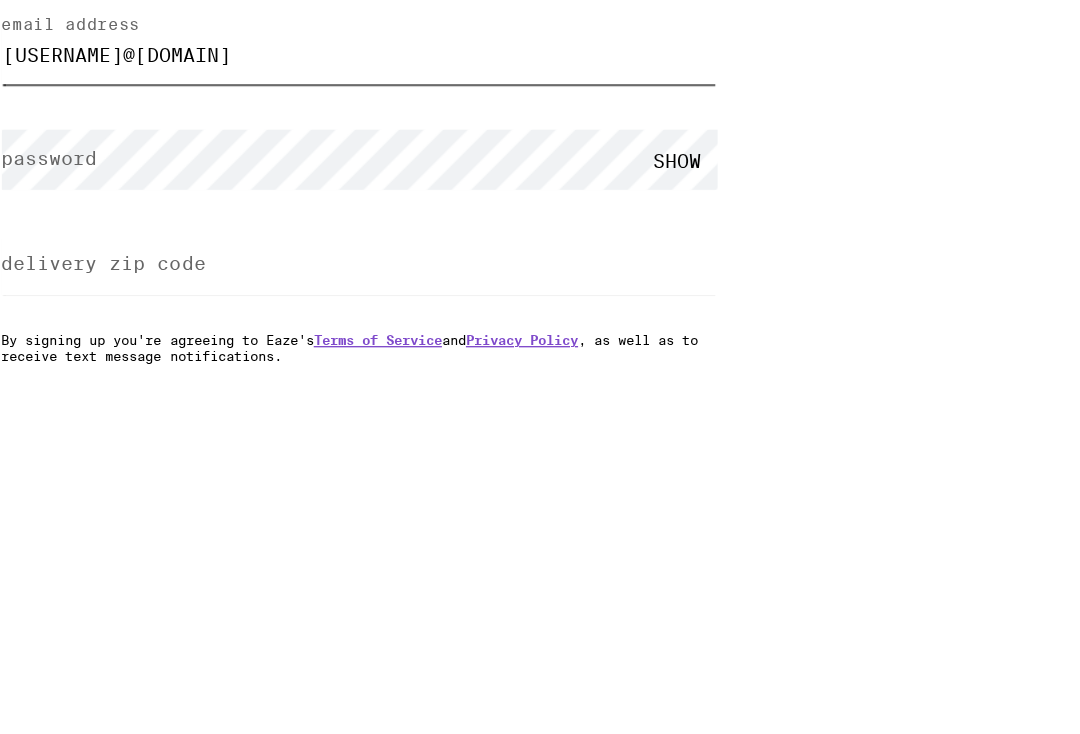 type on "[USERNAME]@[DOMAIN]" 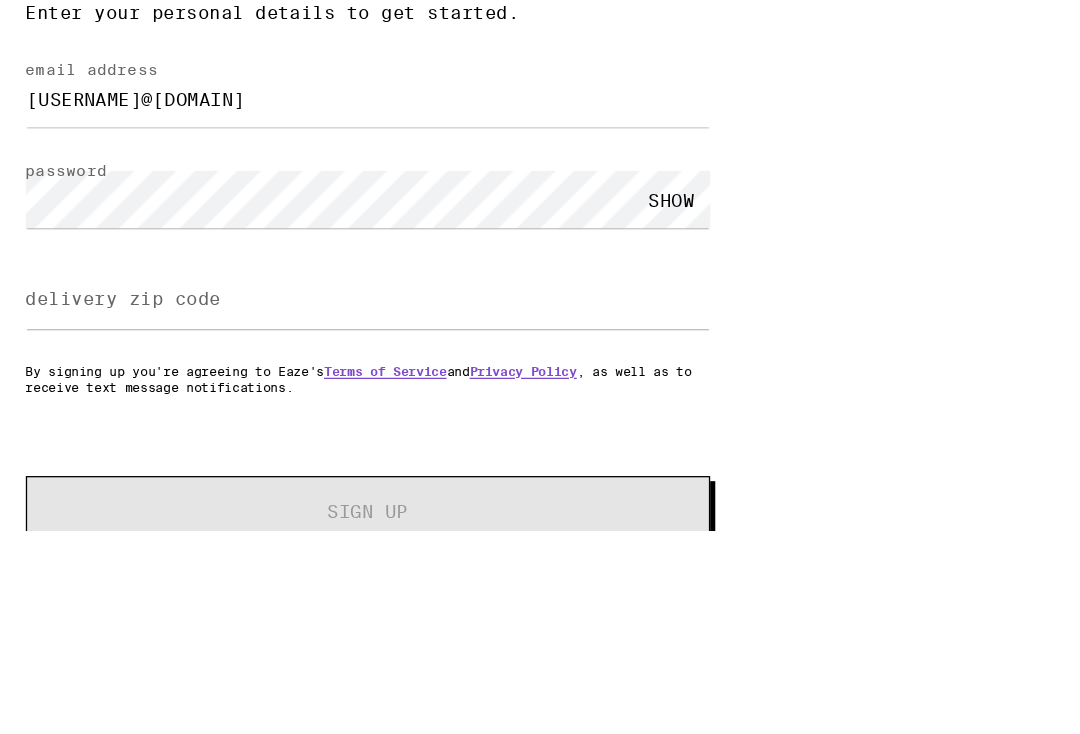 click on "SHOW" at bounding box center [643, 315] 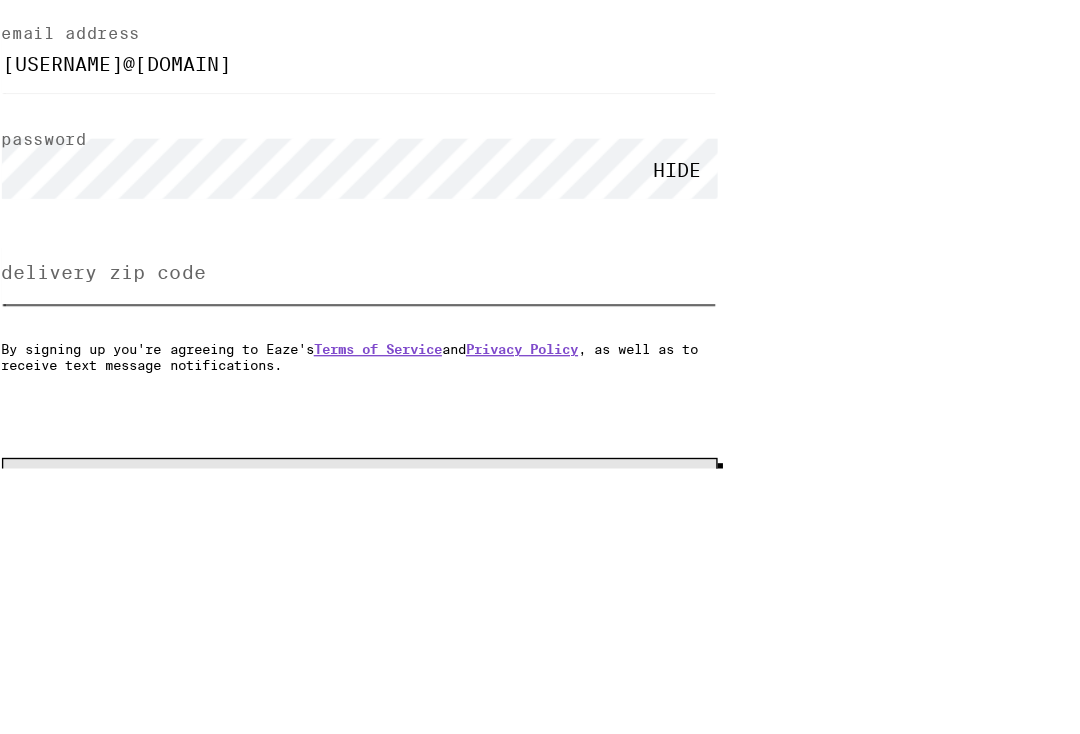 click on "delivery zip code" at bounding box center (405, 394) 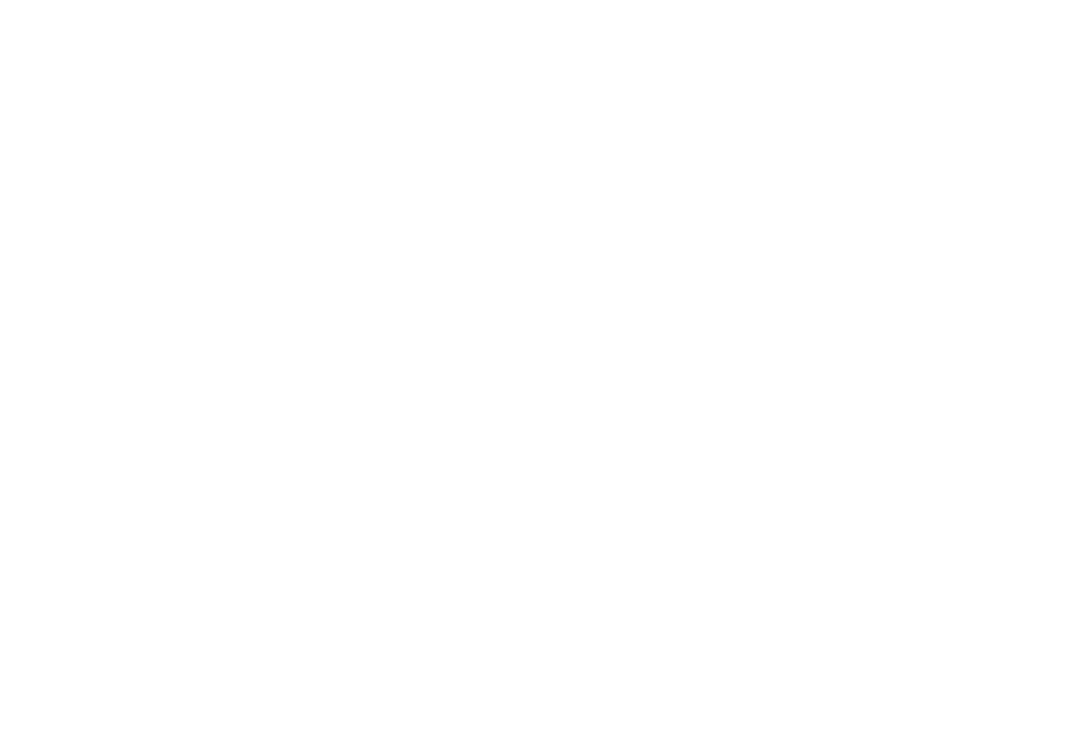 type on "[POSTAL_CODE]" 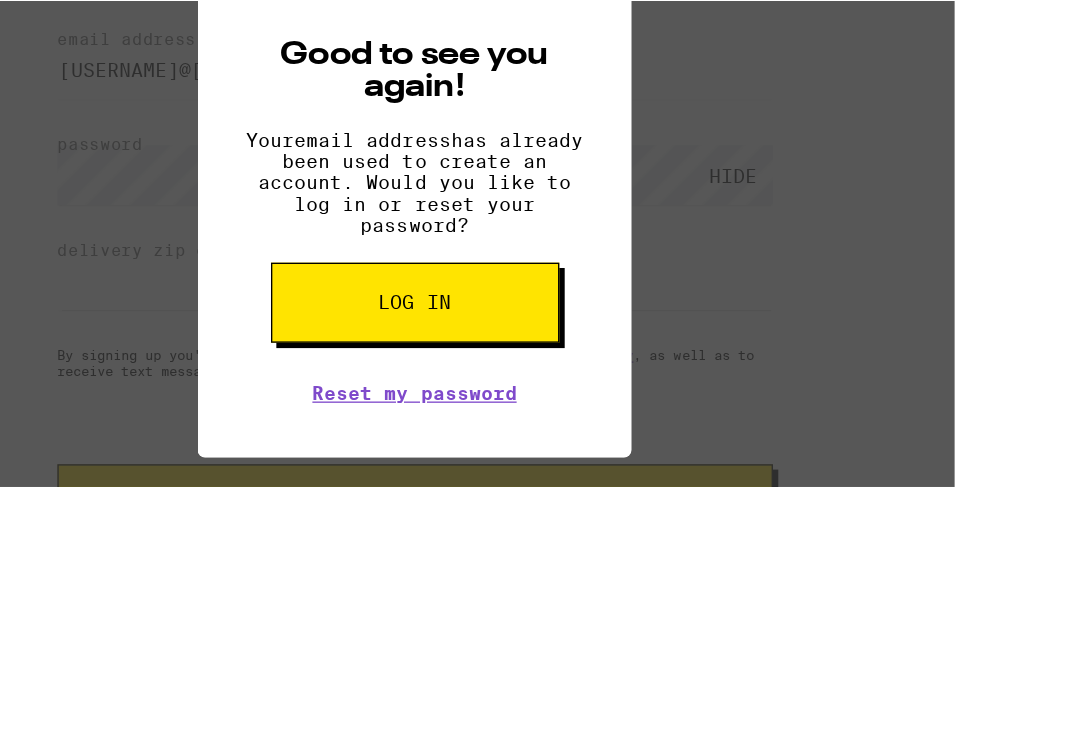 click on "Log in" at bounding box center [405, 411] 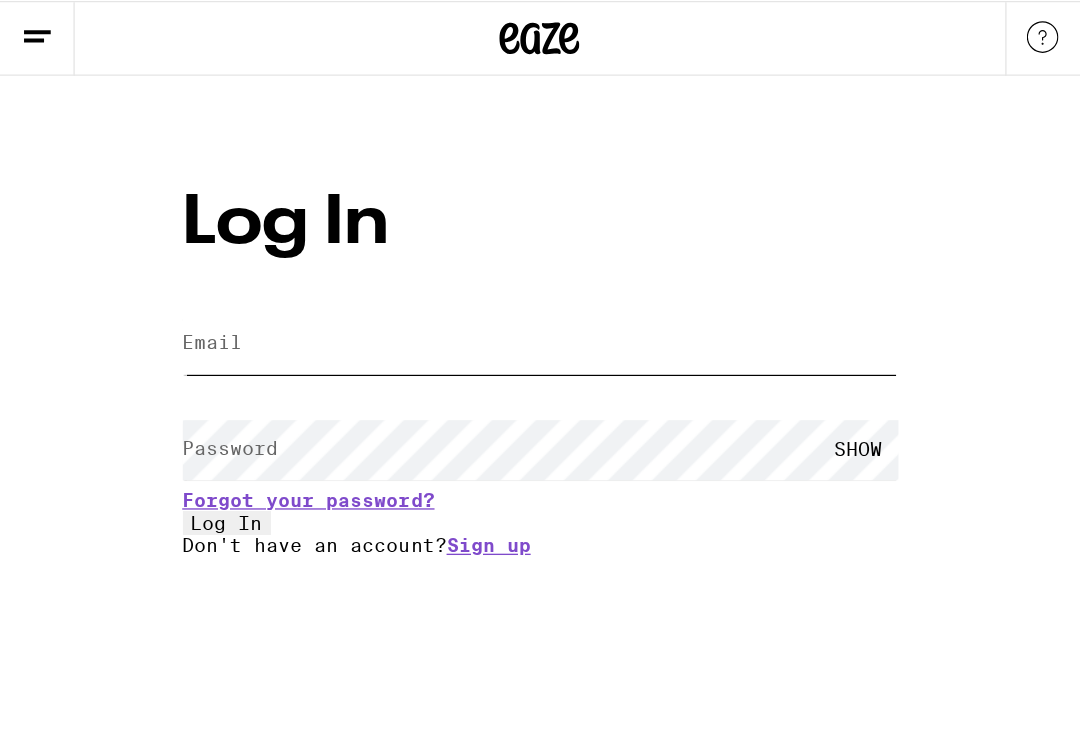 click on "Email" at bounding box center [405, 257] 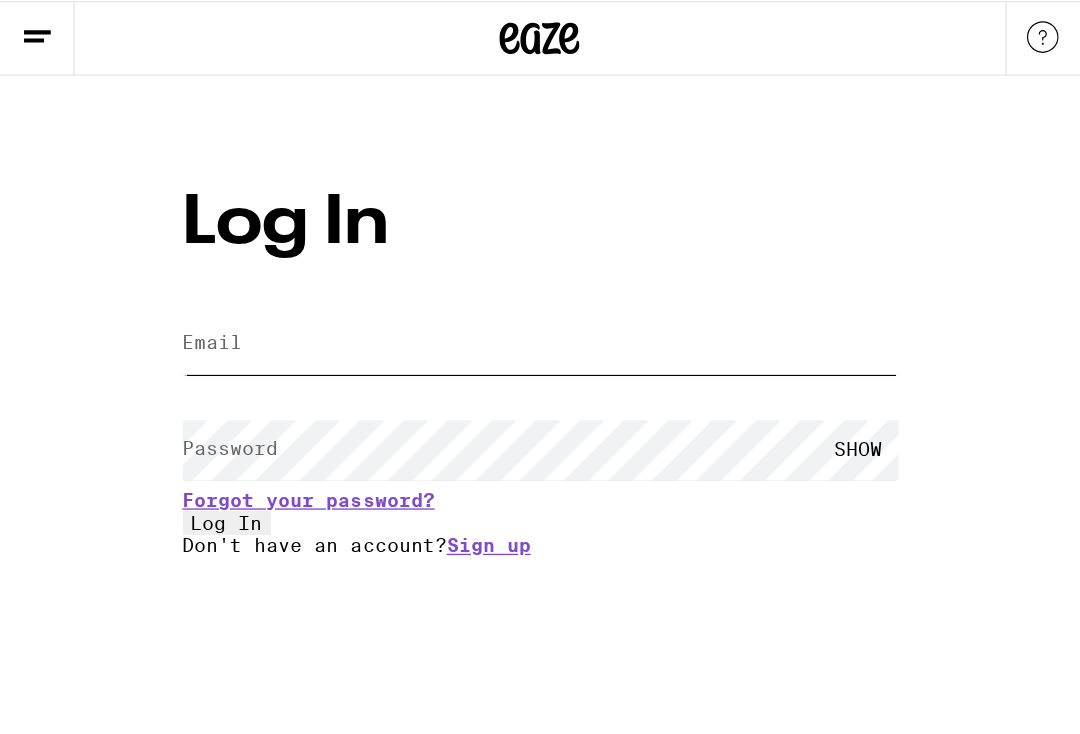 type on "[USERNAME]@[DOMAIN]" 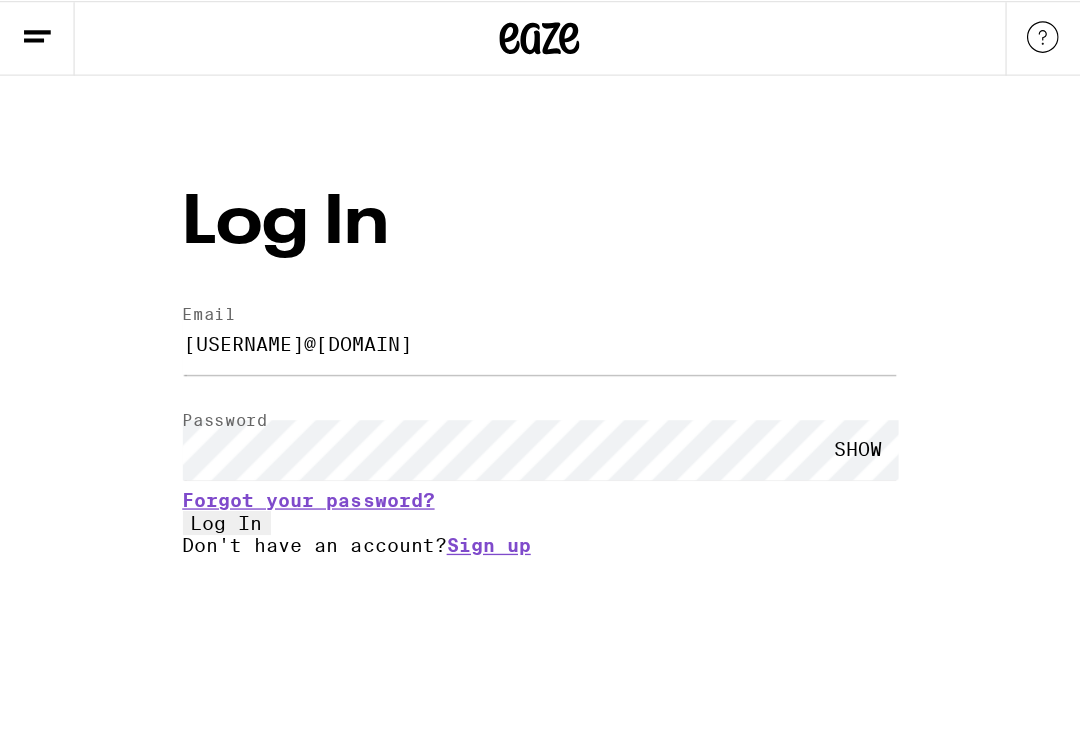 click on "Log In" at bounding box center (170, 391) 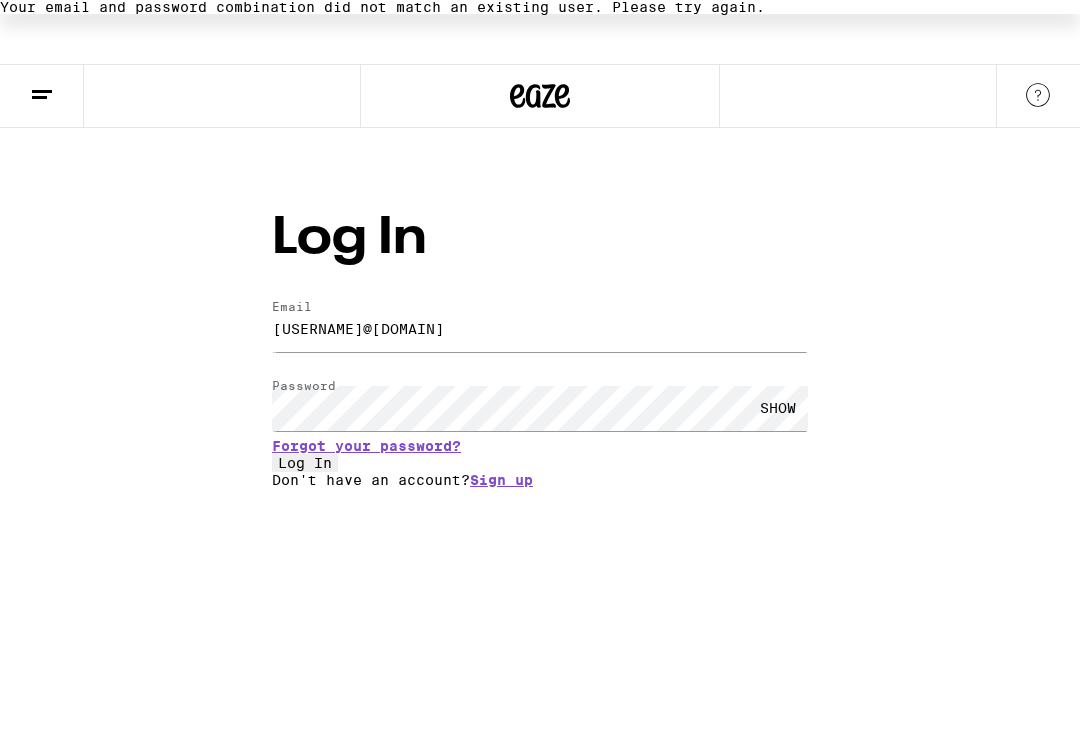 click on "Log In" at bounding box center [305, 463] 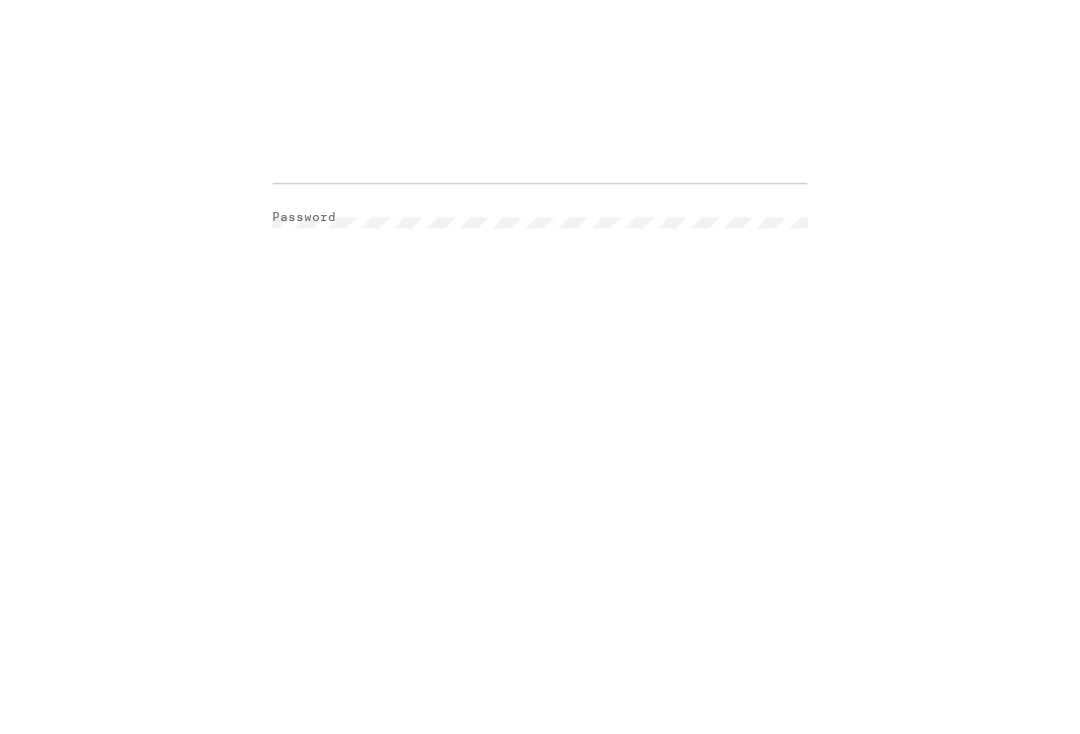 click on "Log In" at bounding box center (305, 463) 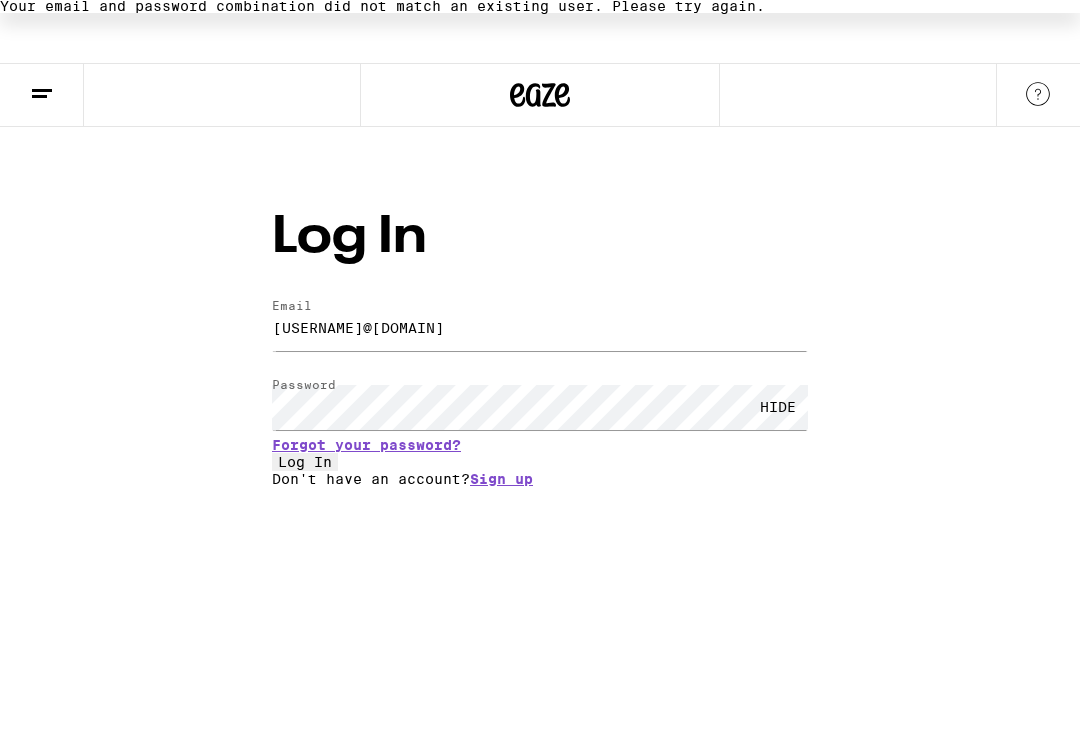 click on "Forgot your password?" at bounding box center (366, 446) 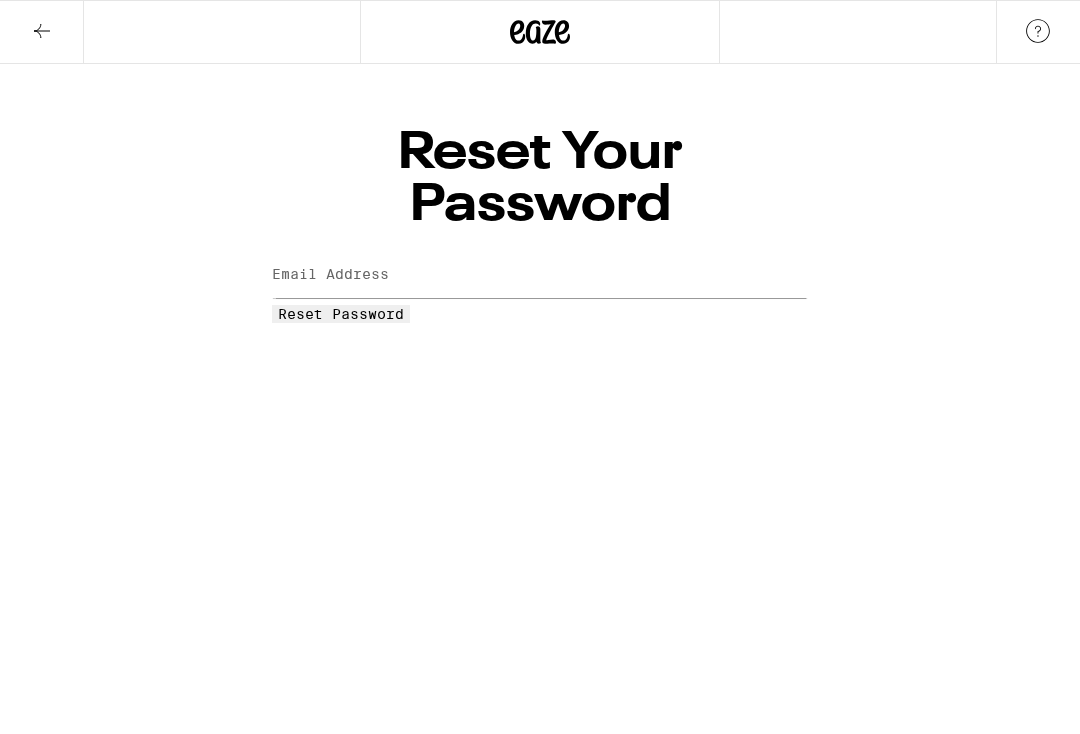 click on "Email Address" at bounding box center [330, 274] 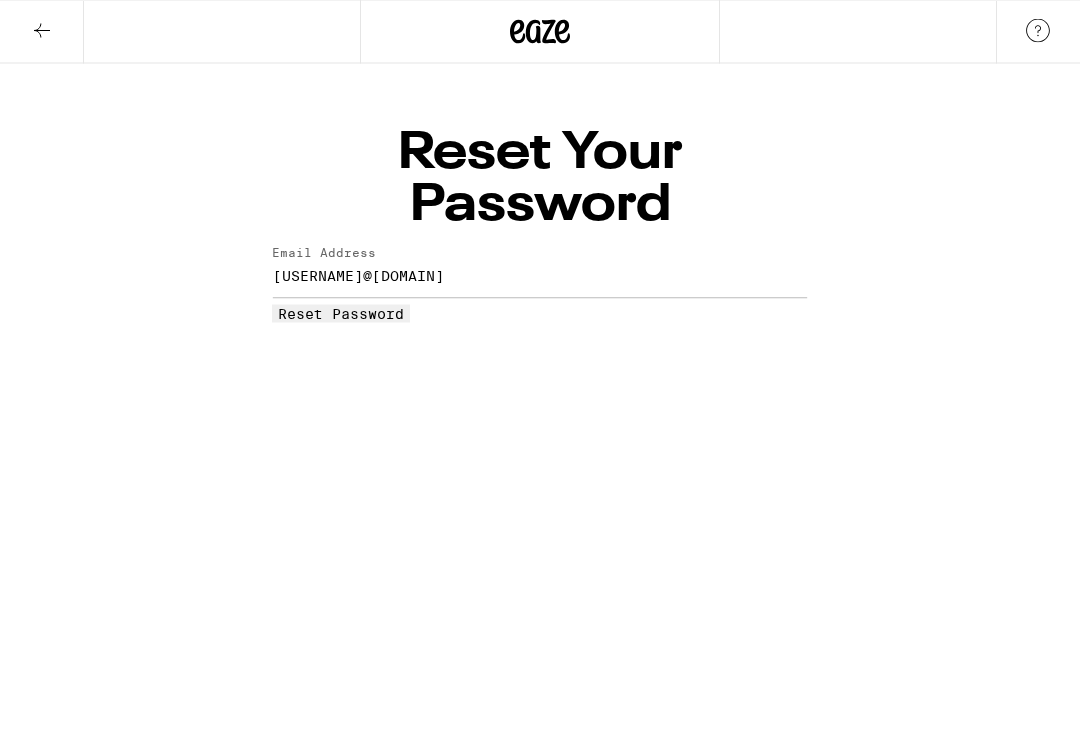 click on "Email Address [USERNAME]@[DOMAIN] Reset Password" at bounding box center [540, 284] 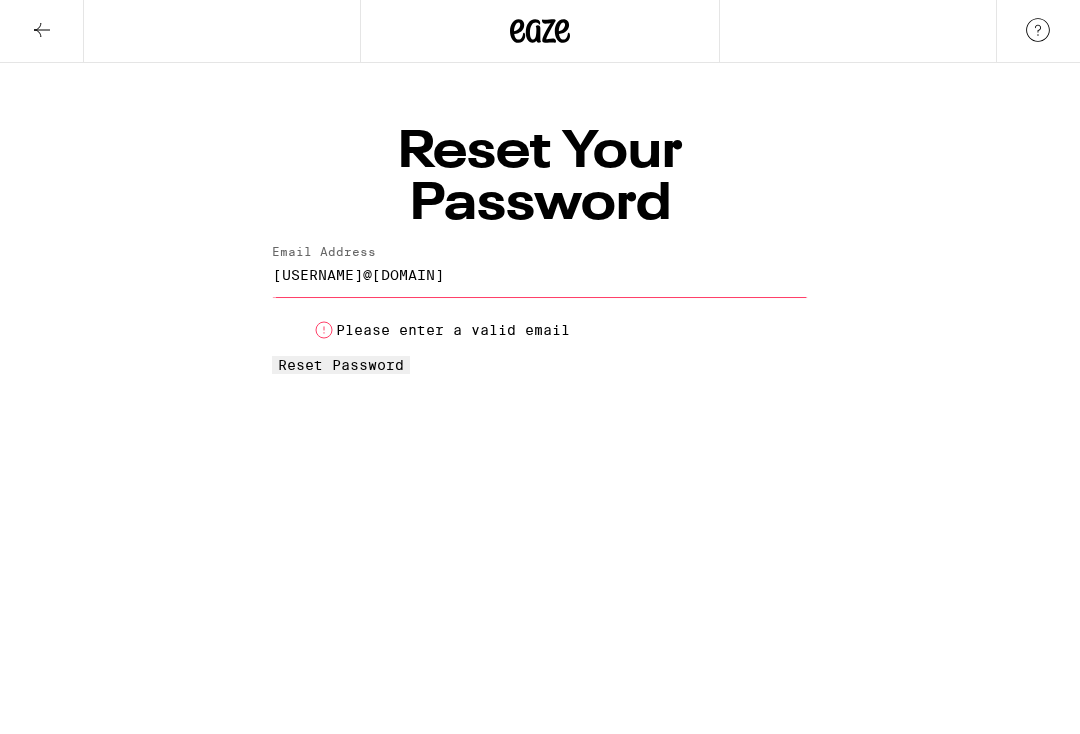 click on "[USERNAME]@[DOMAIN]" at bounding box center (540, 275) 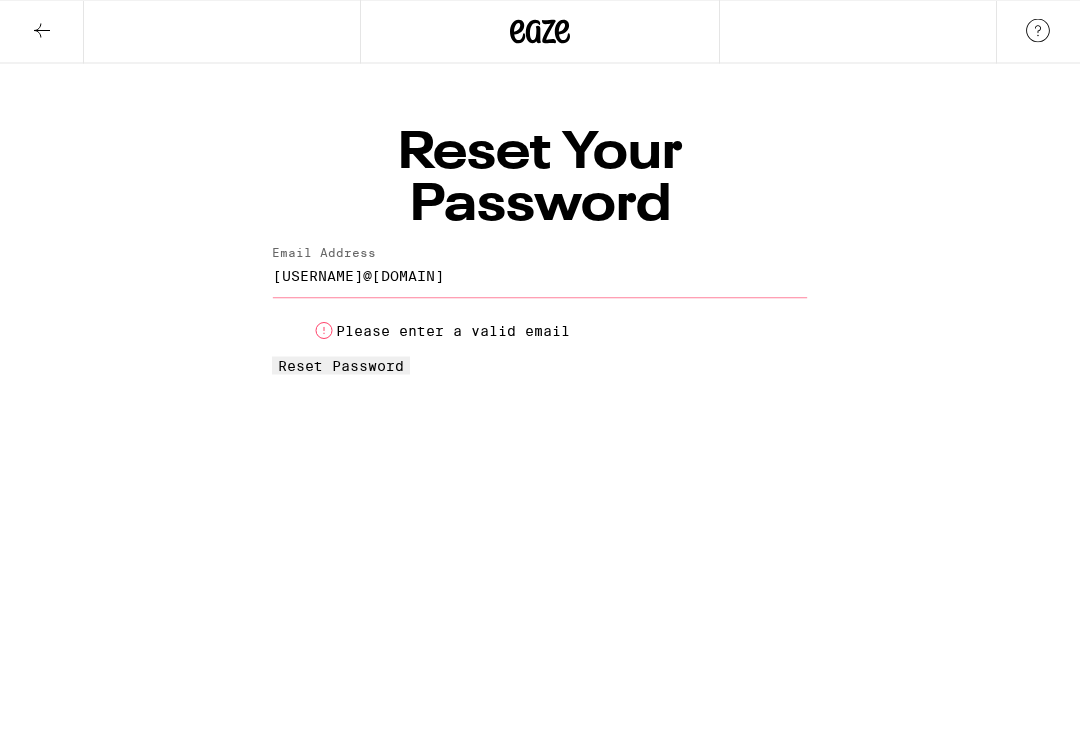 click on "[USERNAME]@[DOMAIN]" at bounding box center (540, 275) 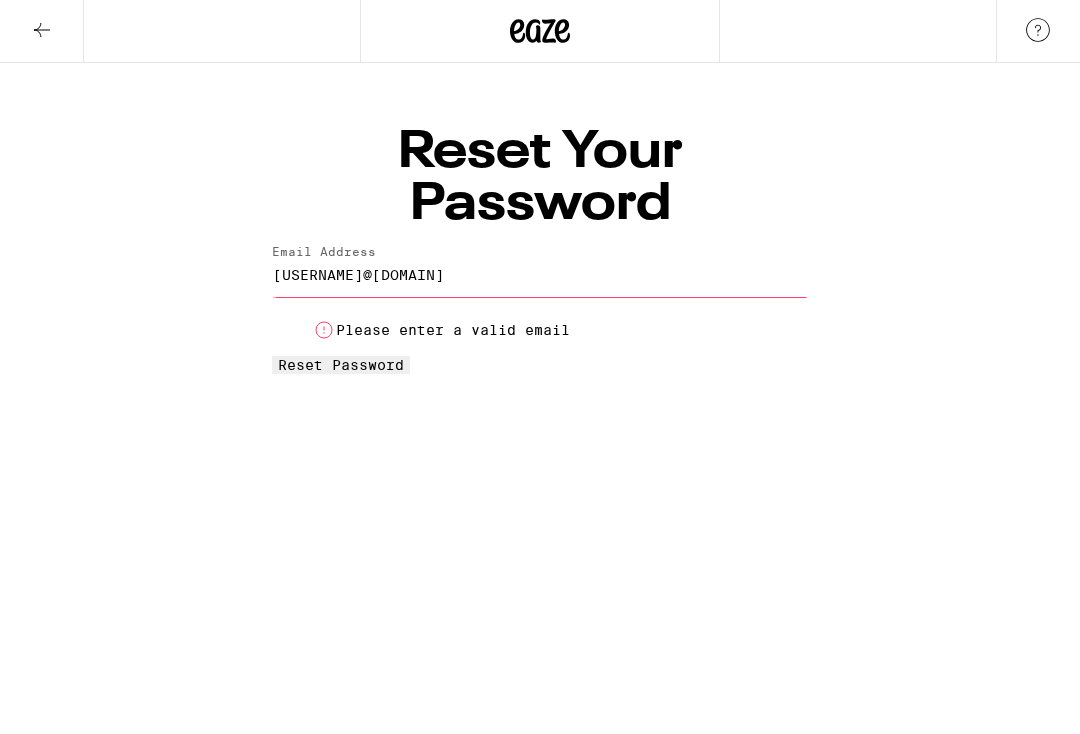 click on "[USERNAME]@[DOMAIN]" at bounding box center [540, 275] 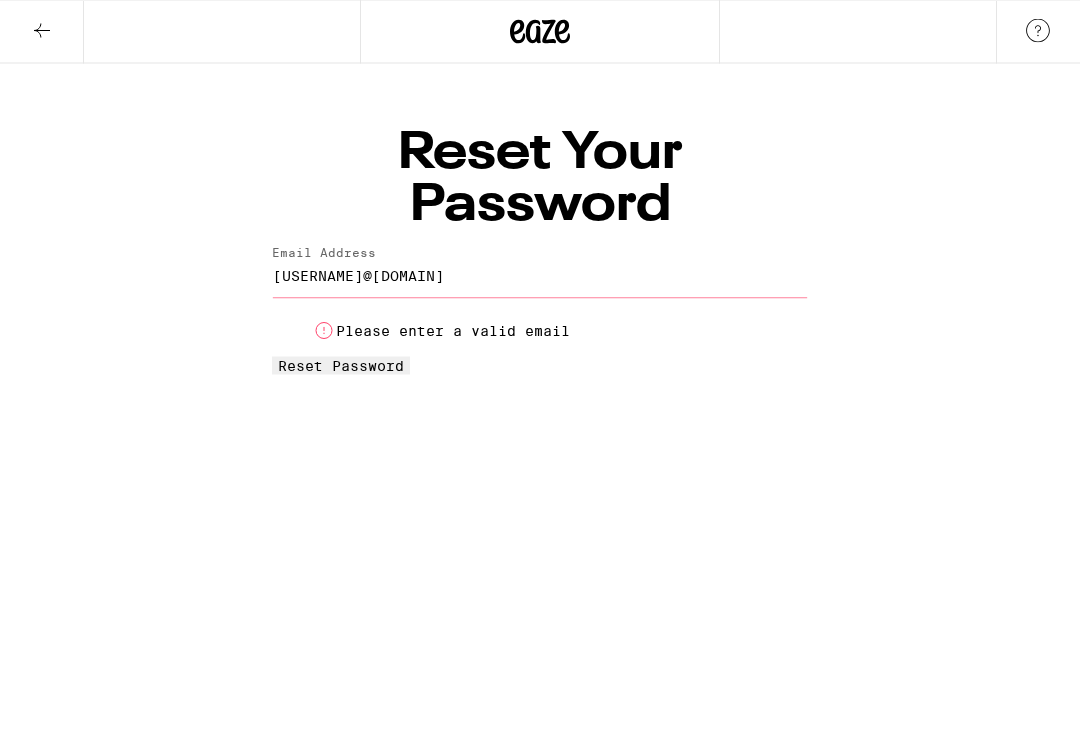 click on "Reset Password" at bounding box center [341, 366] 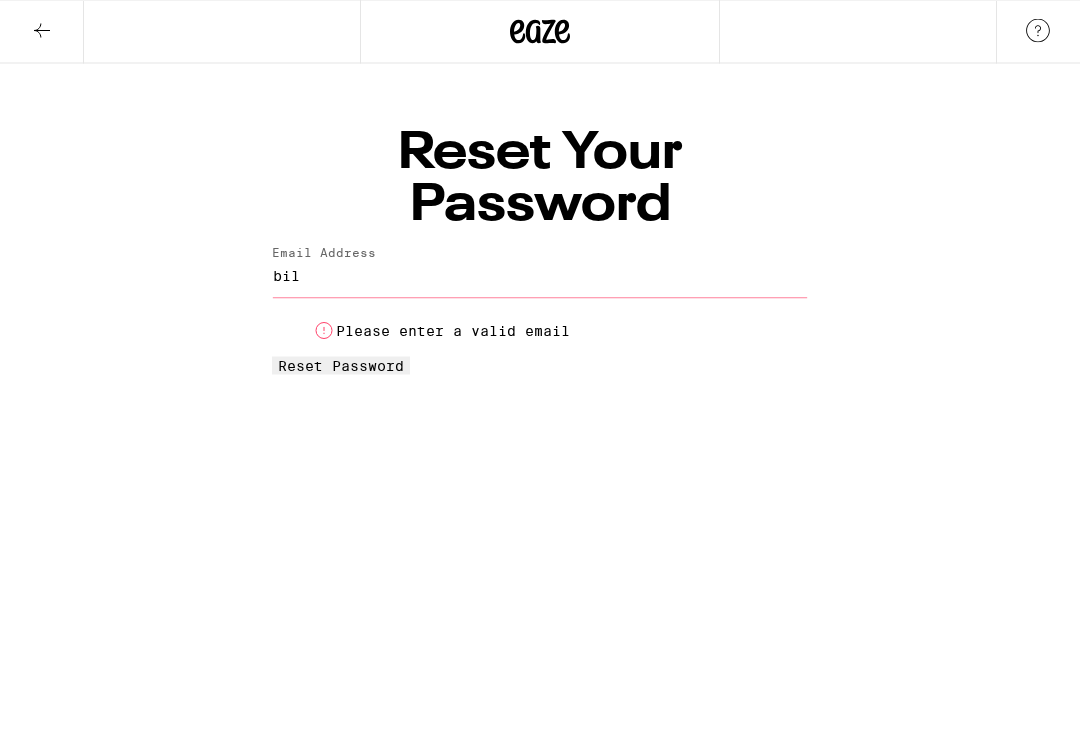 type on "bi" 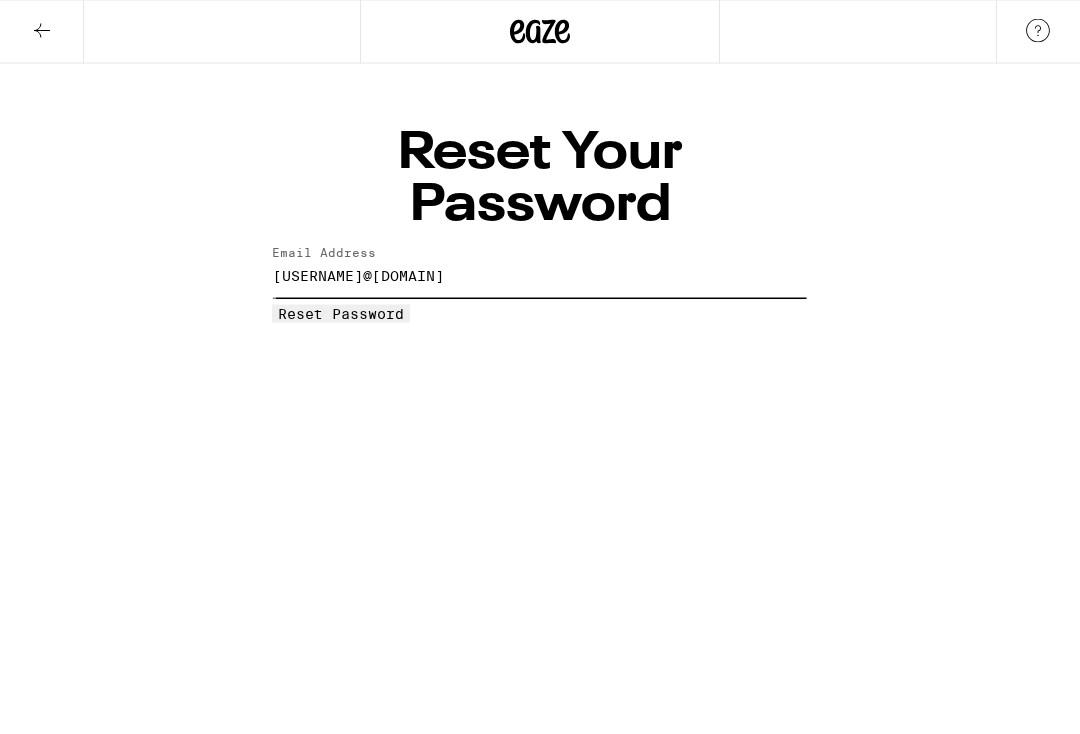 type on "[USERNAME]@[DOMAIN]" 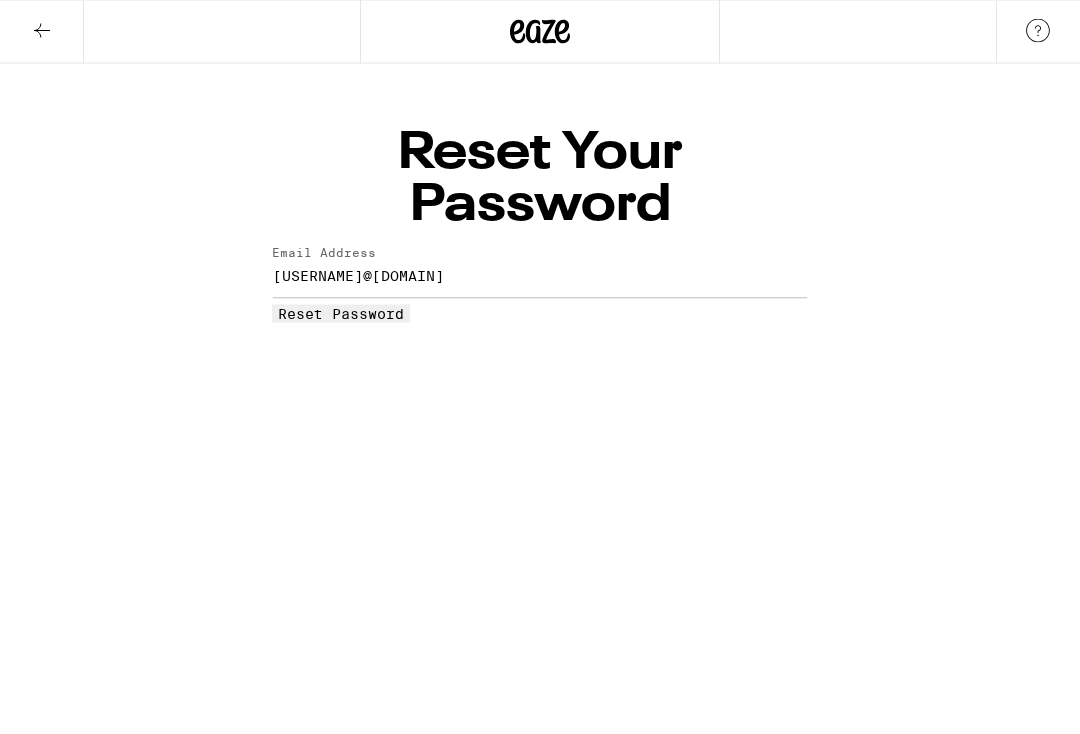 click on "Reset Password" at bounding box center (341, 314) 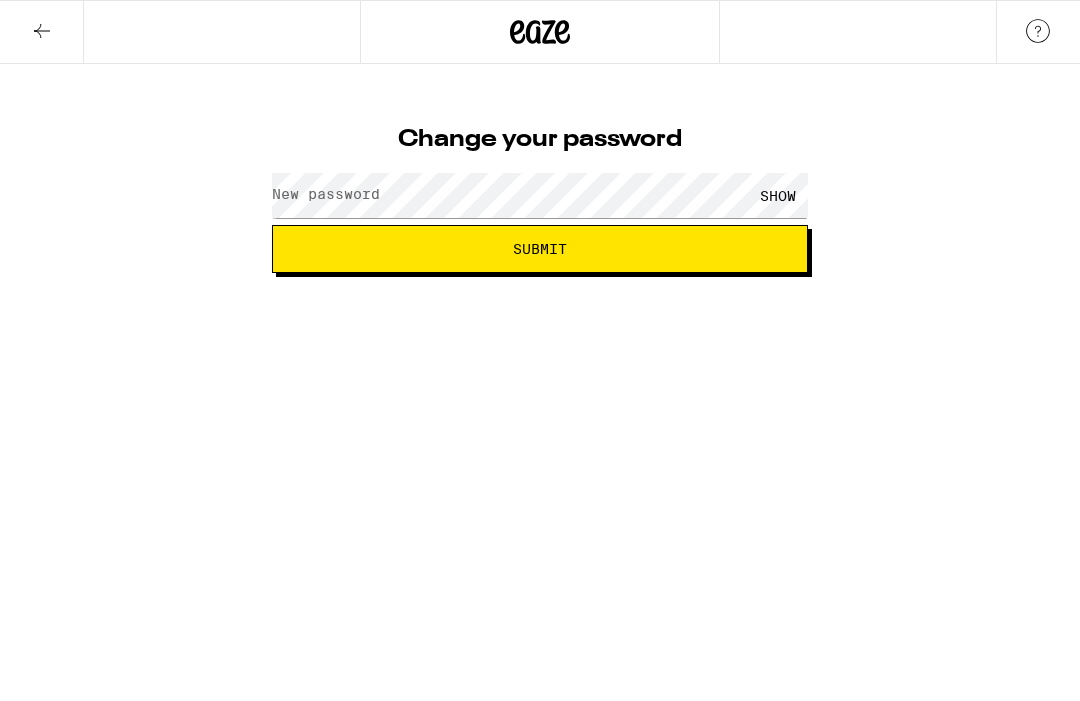 scroll, scrollTop: 0, scrollLeft: 0, axis: both 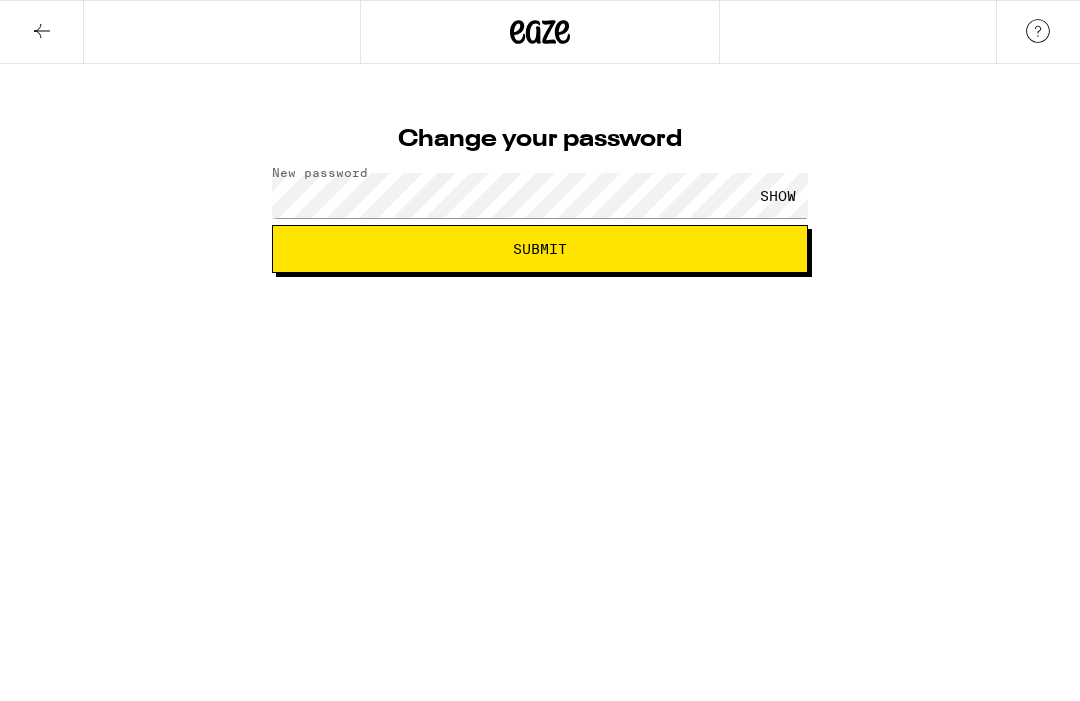 click on "Submit" at bounding box center [540, 249] 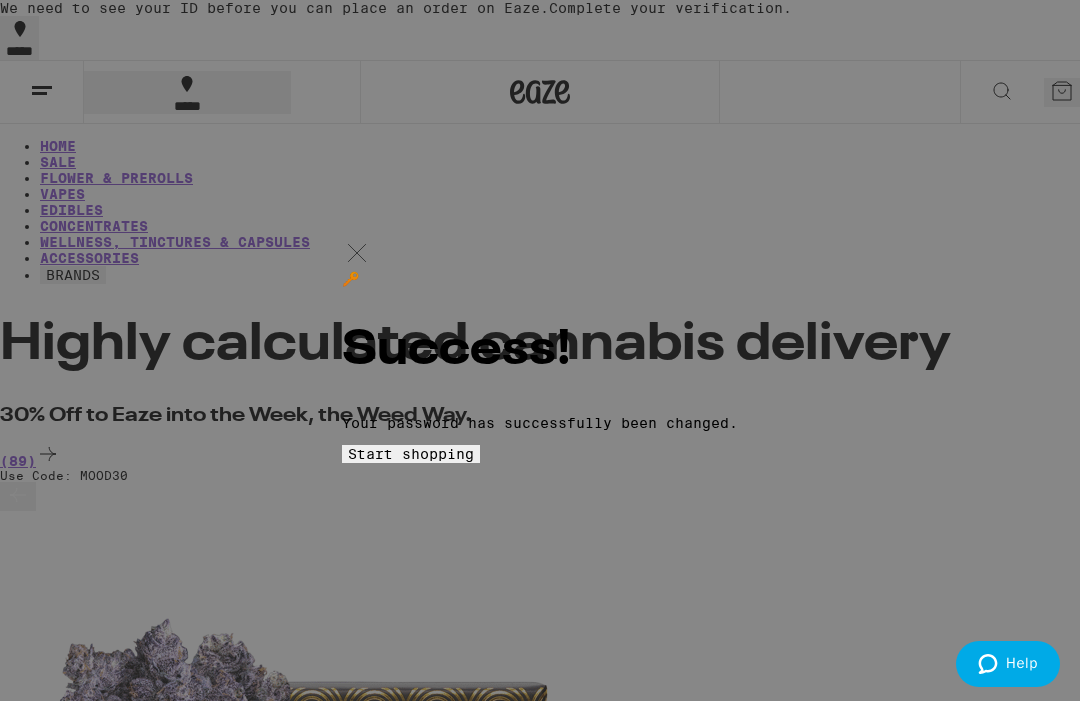 scroll, scrollTop: 0, scrollLeft: 0, axis: both 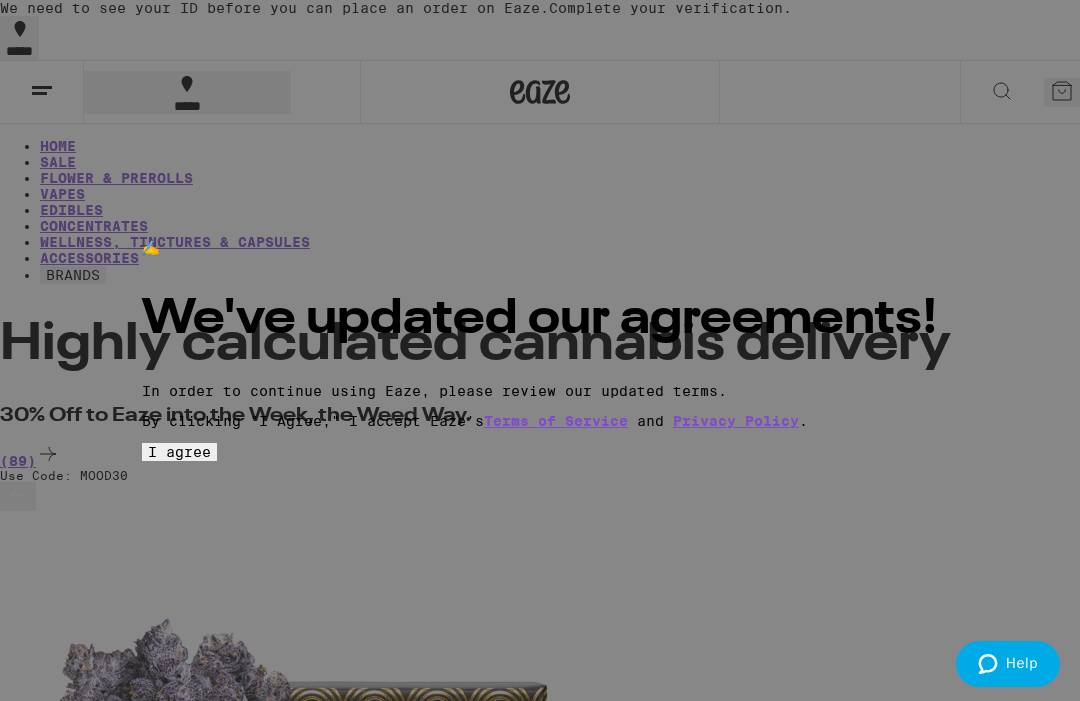 click on "I agree" at bounding box center [179, 452] 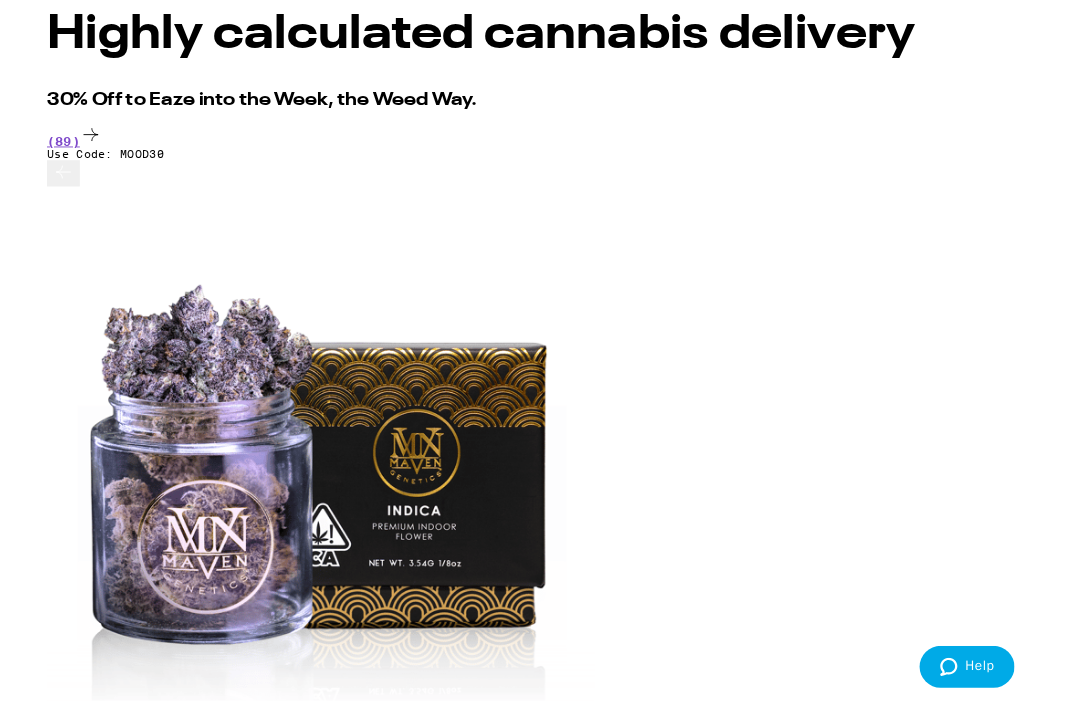 scroll, scrollTop: 306, scrollLeft: 0, axis: vertical 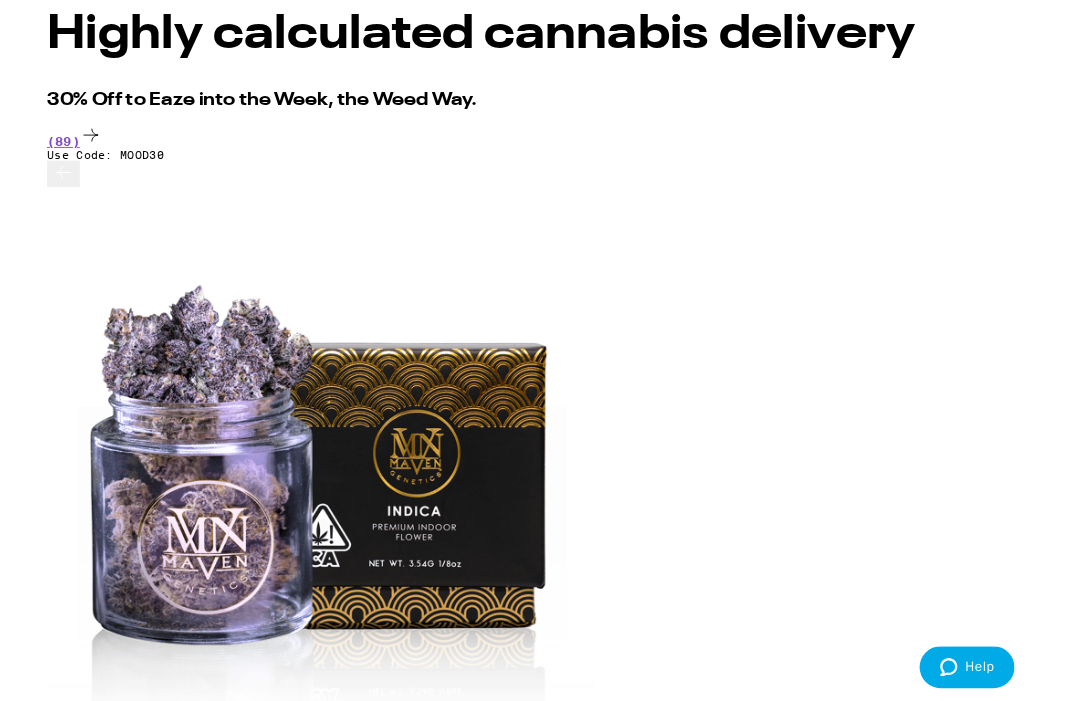 click on "$28" at bounding box center (23, 1549) 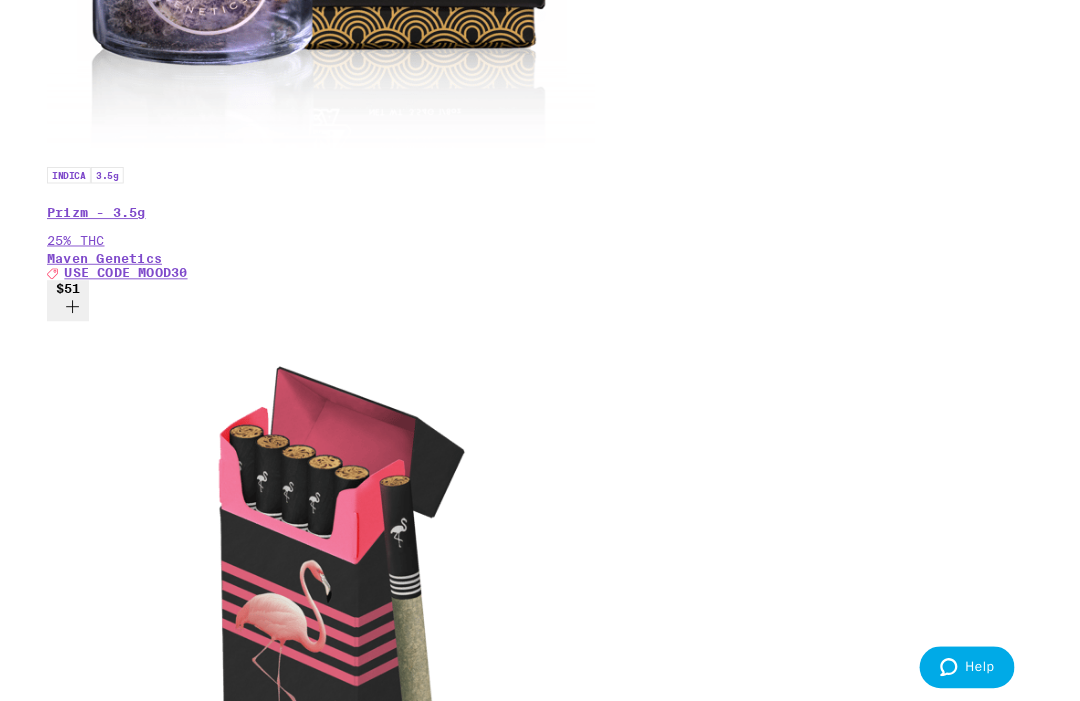scroll, scrollTop: 1008, scrollLeft: 0, axis: vertical 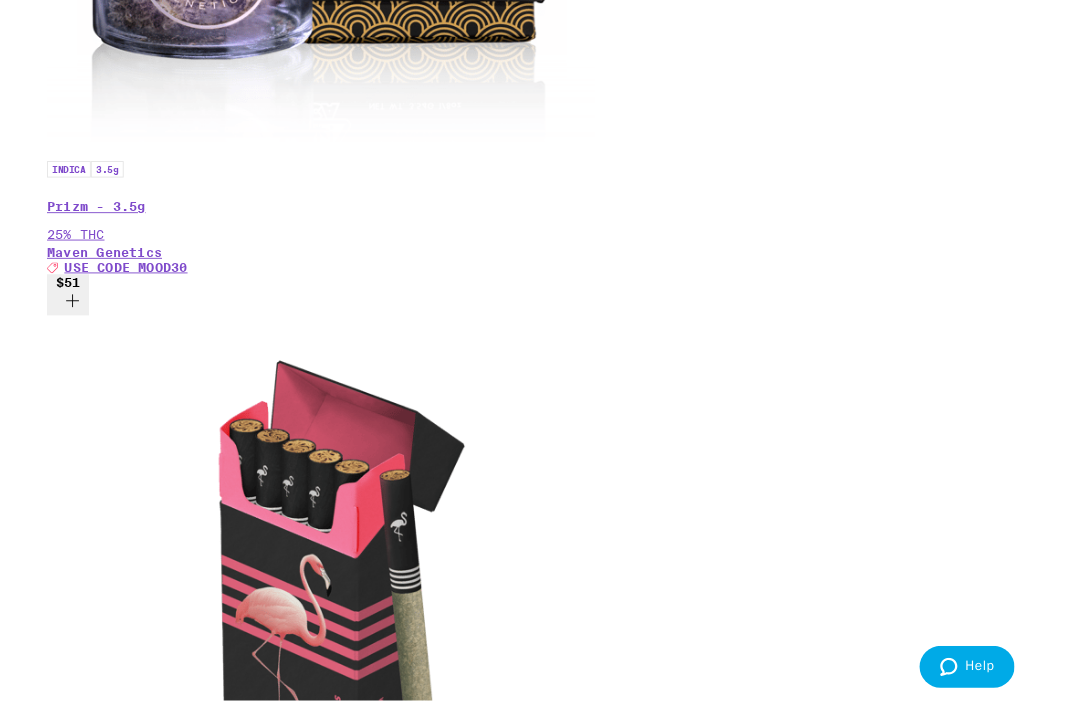 click 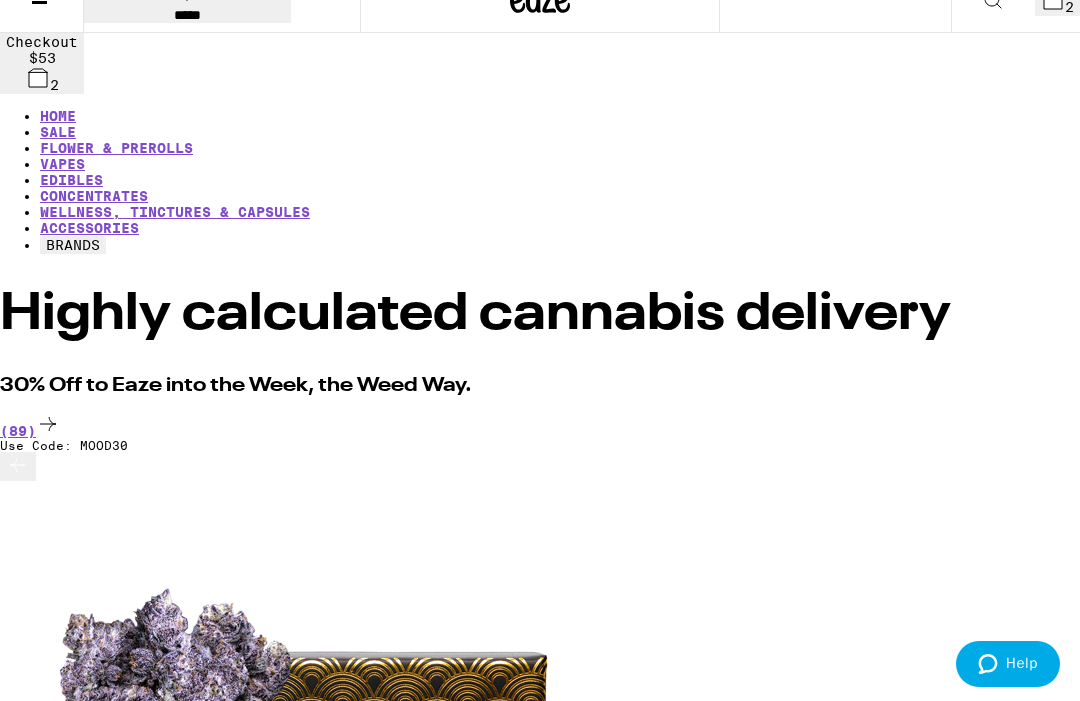 scroll, scrollTop: 0, scrollLeft: 0, axis: both 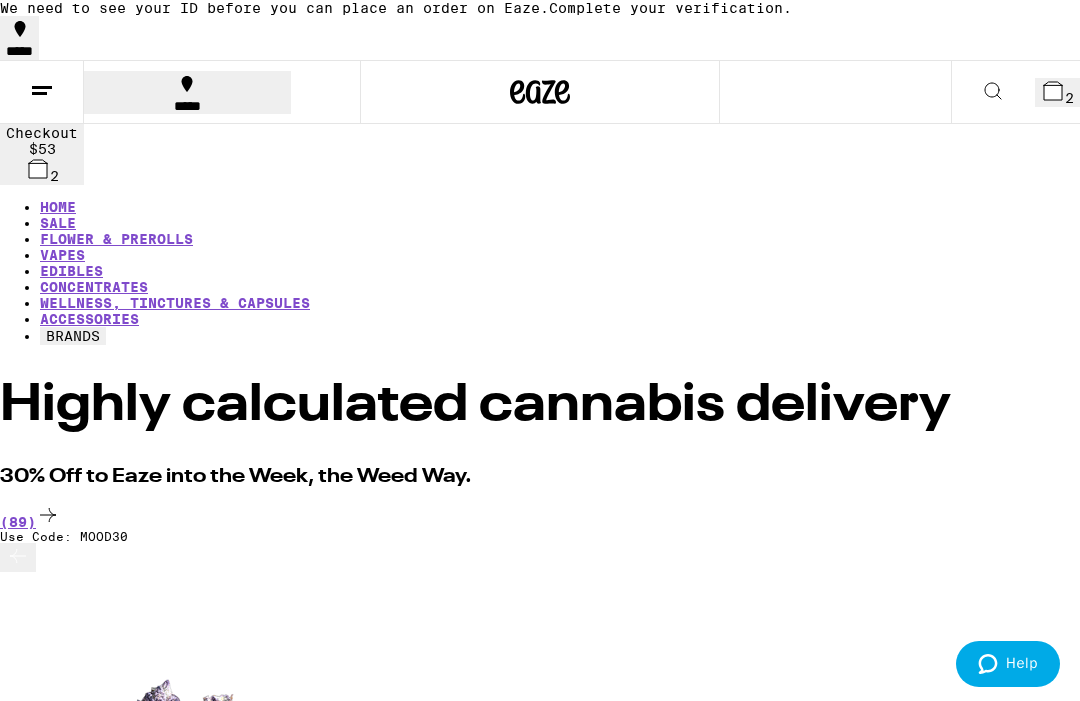 click 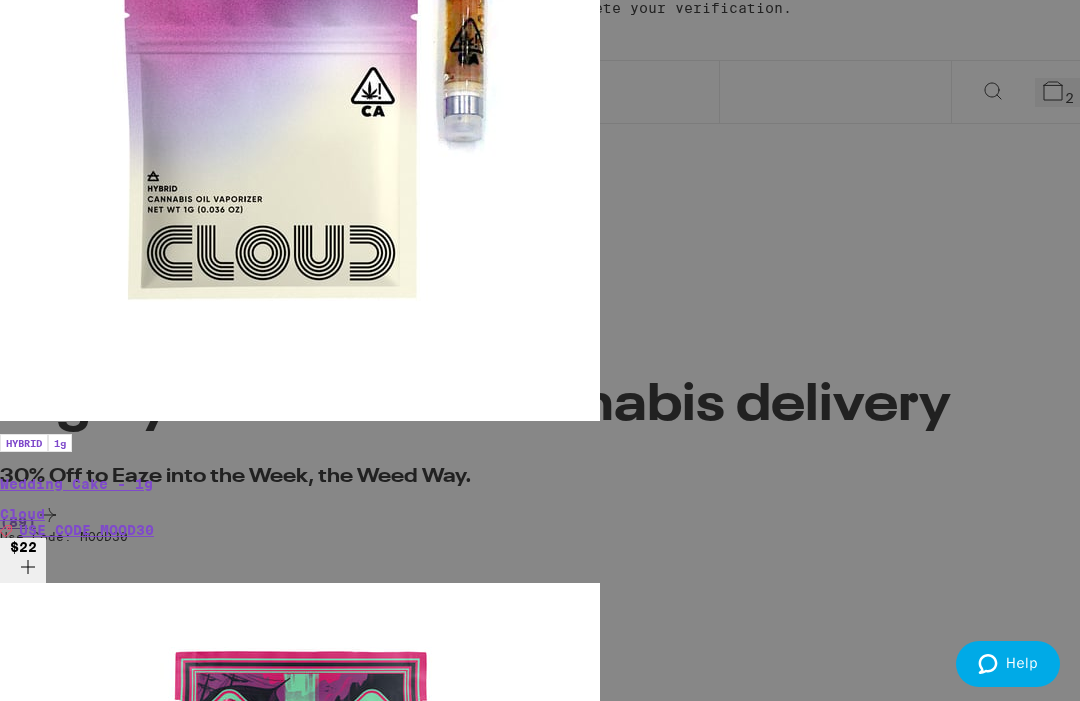 click on "Checkout" at bounding box center (153, 4781) 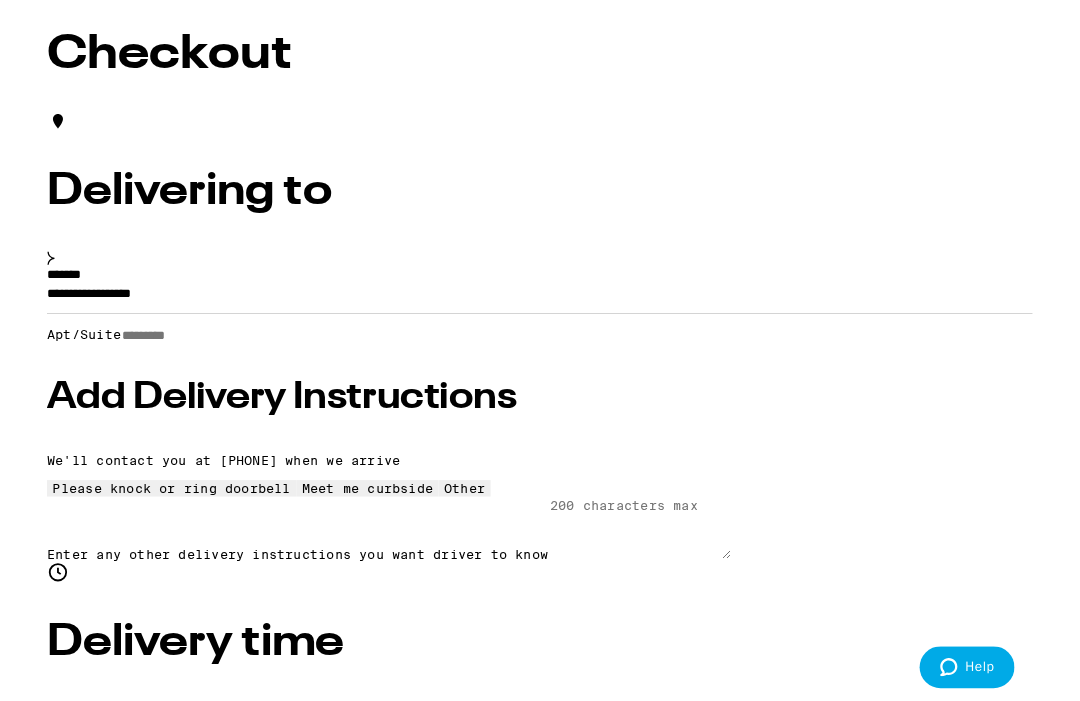 scroll, scrollTop: 151, scrollLeft: 0, axis: vertical 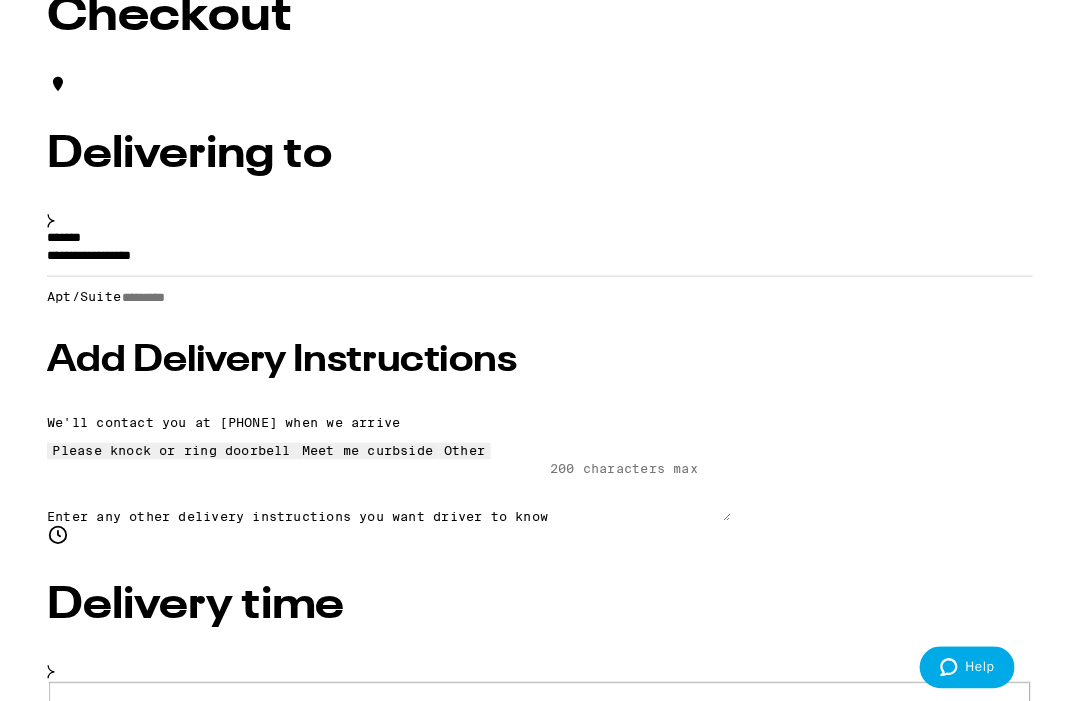 click on "Delivering to" at bounding box center [540, 167] 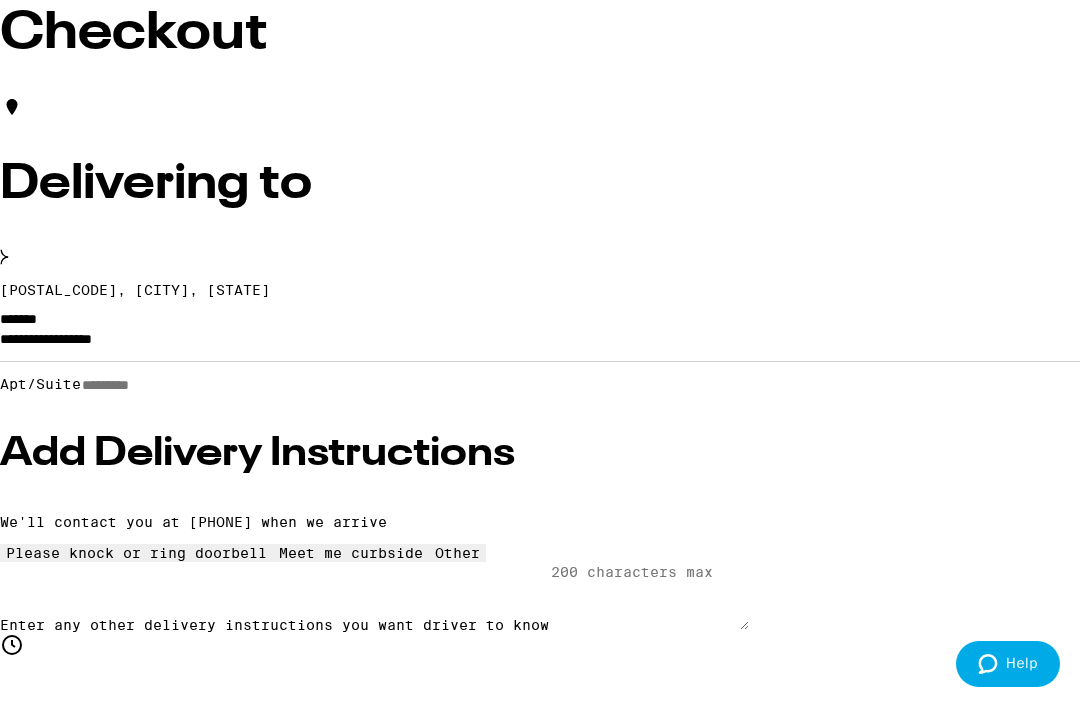 scroll, scrollTop: 135, scrollLeft: 0, axis: vertical 